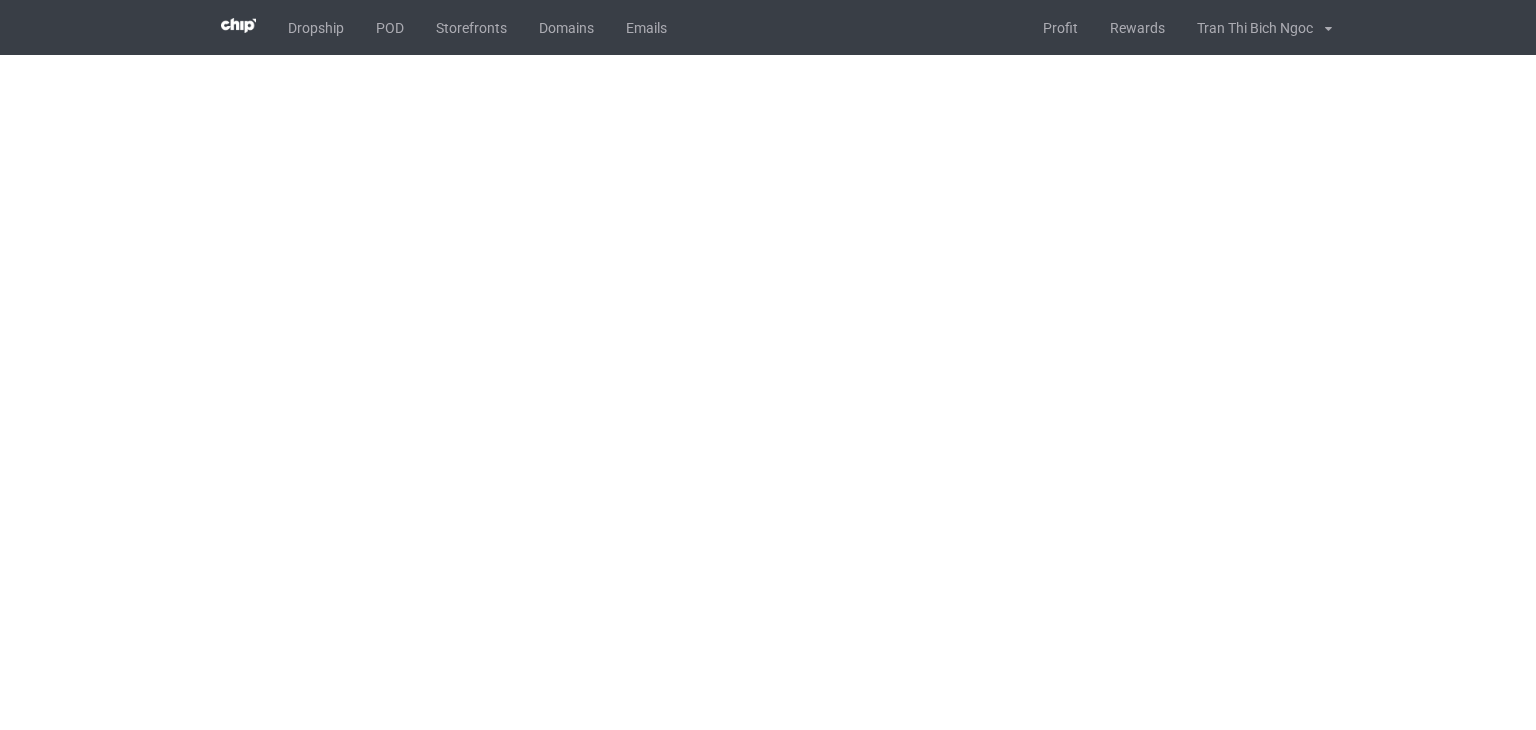 scroll, scrollTop: 0, scrollLeft: 0, axis: both 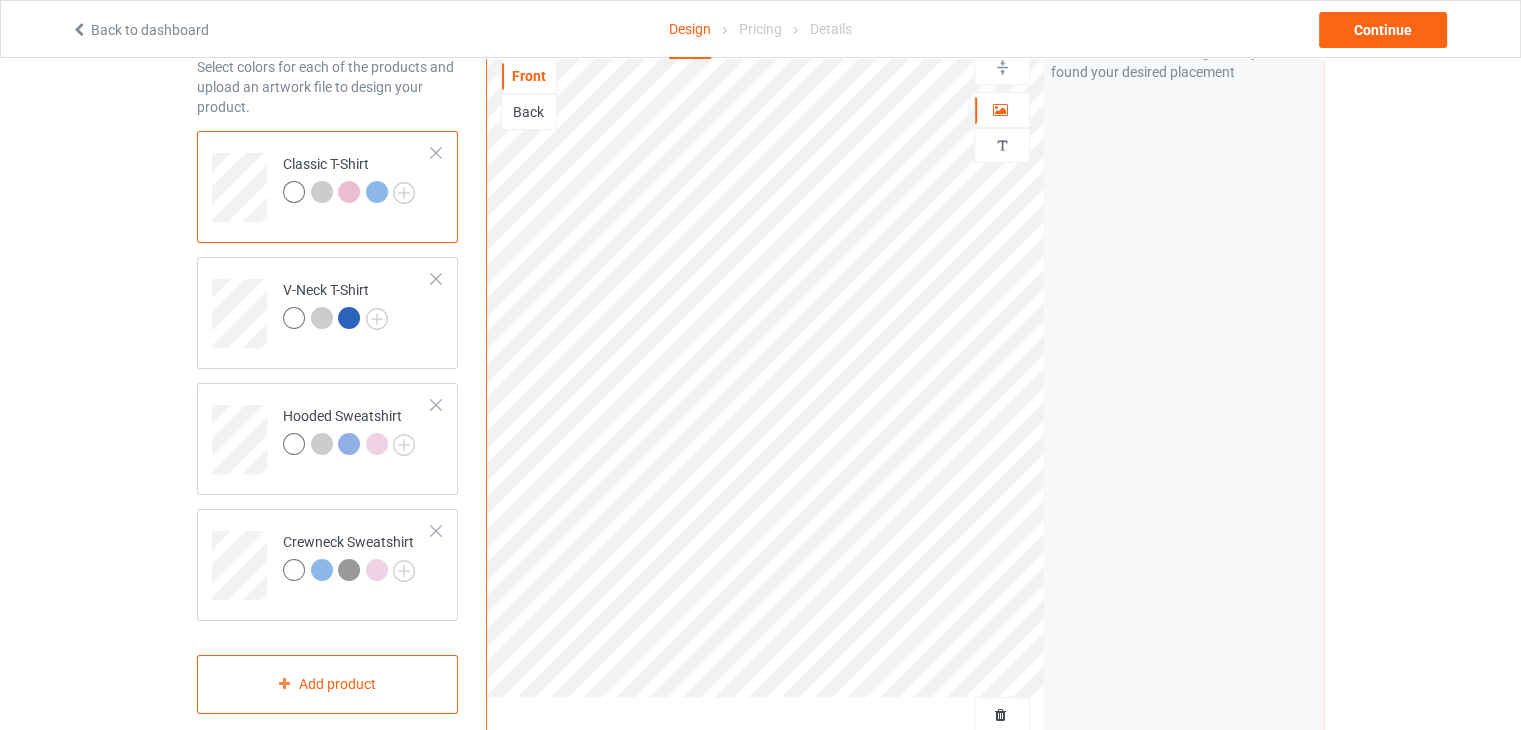 click on "Classic T-Shirt" at bounding box center [357, 180] 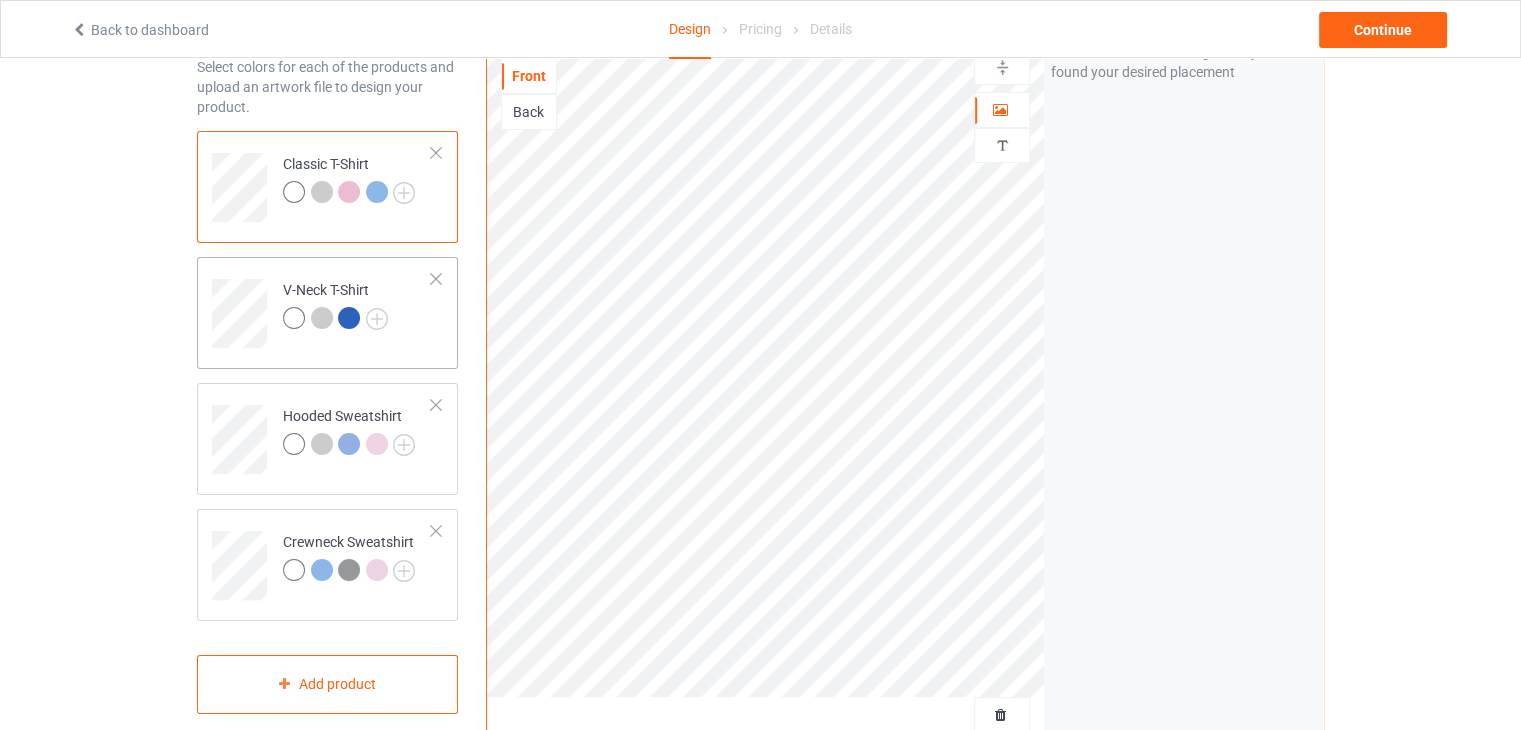 click at bounding box center [349, 318] 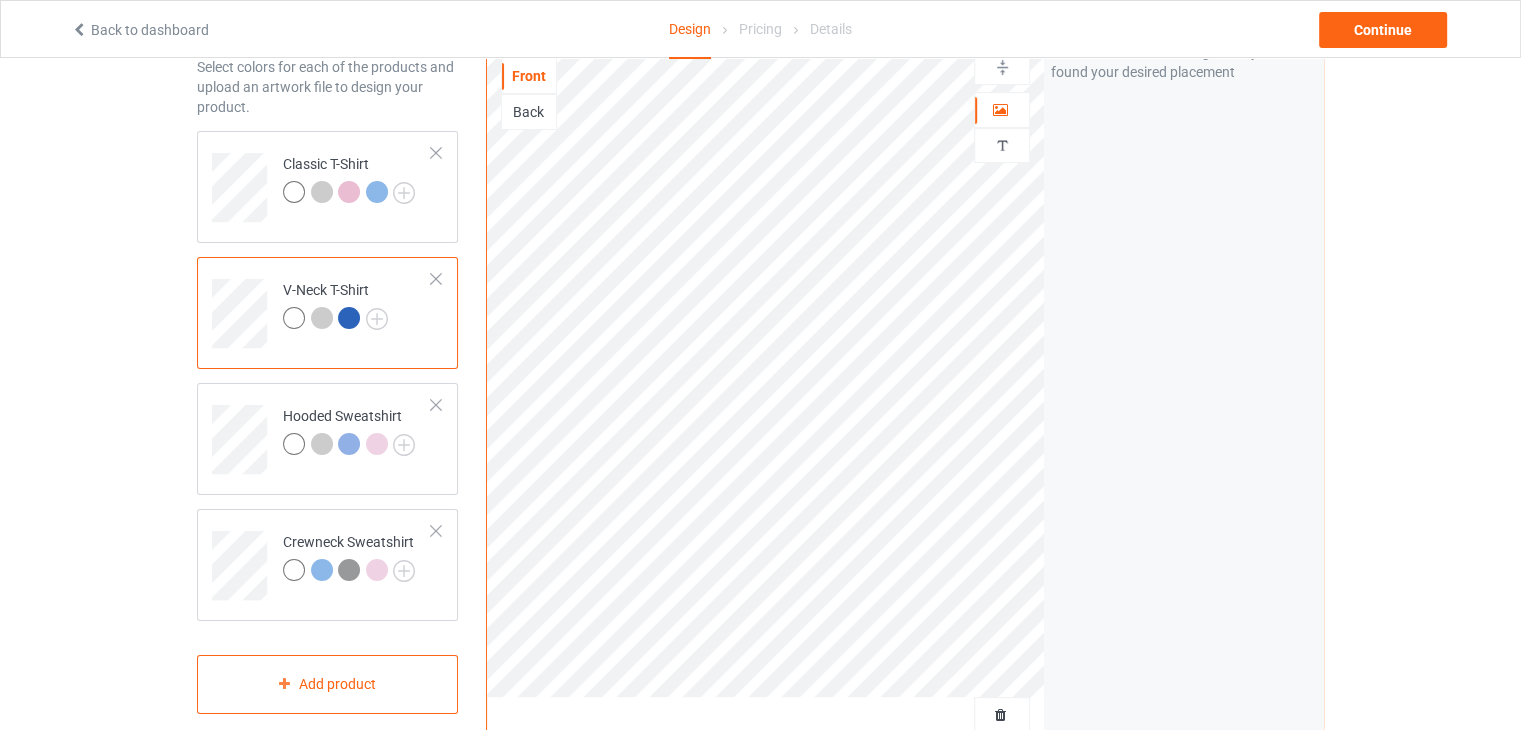 click at bounding box center [349, 318] 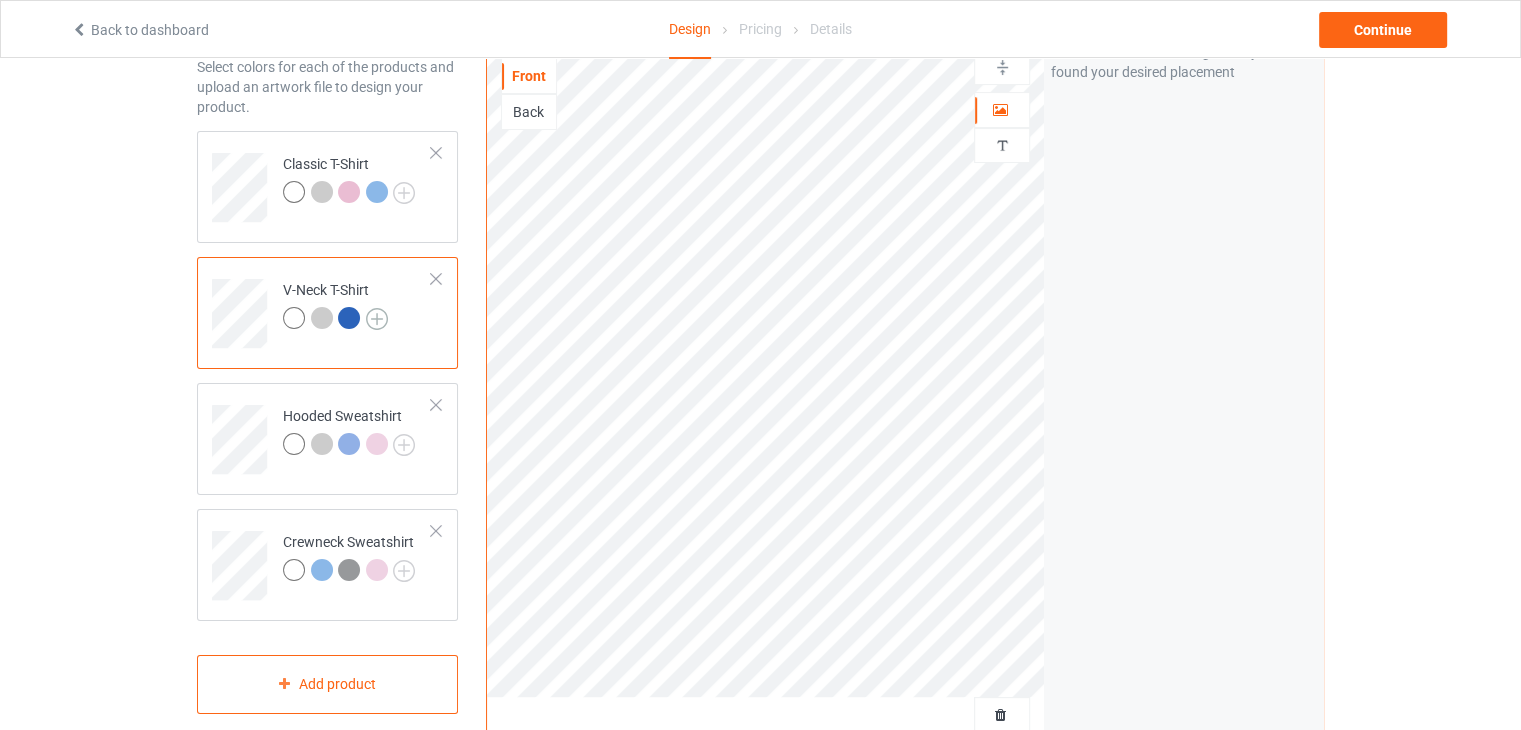 click at bounding box center [377, 319] 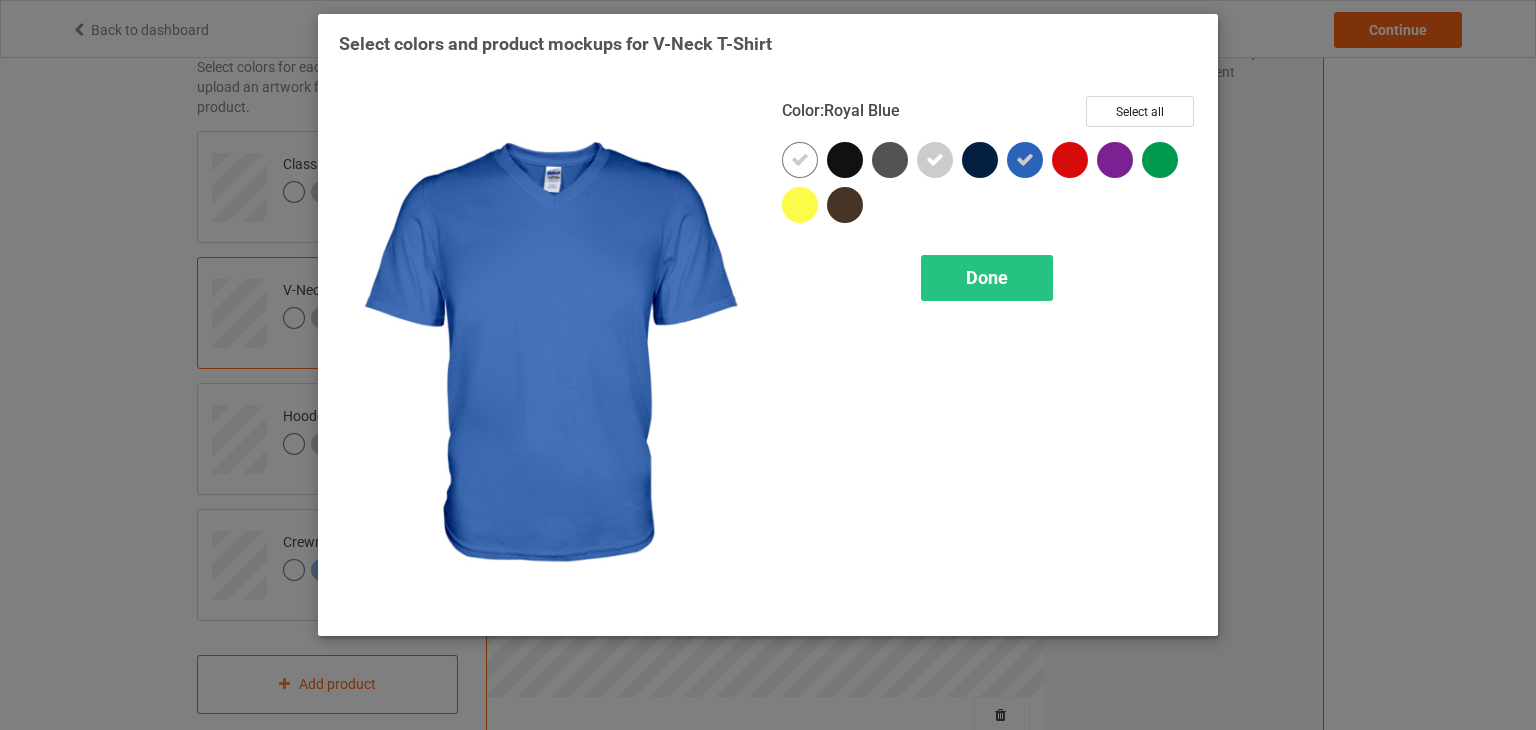 click on "Select colors and product mockups for V-Neck T-Shirt Color :  Royal Blue Select all Done" at bounding box center [768, 365] 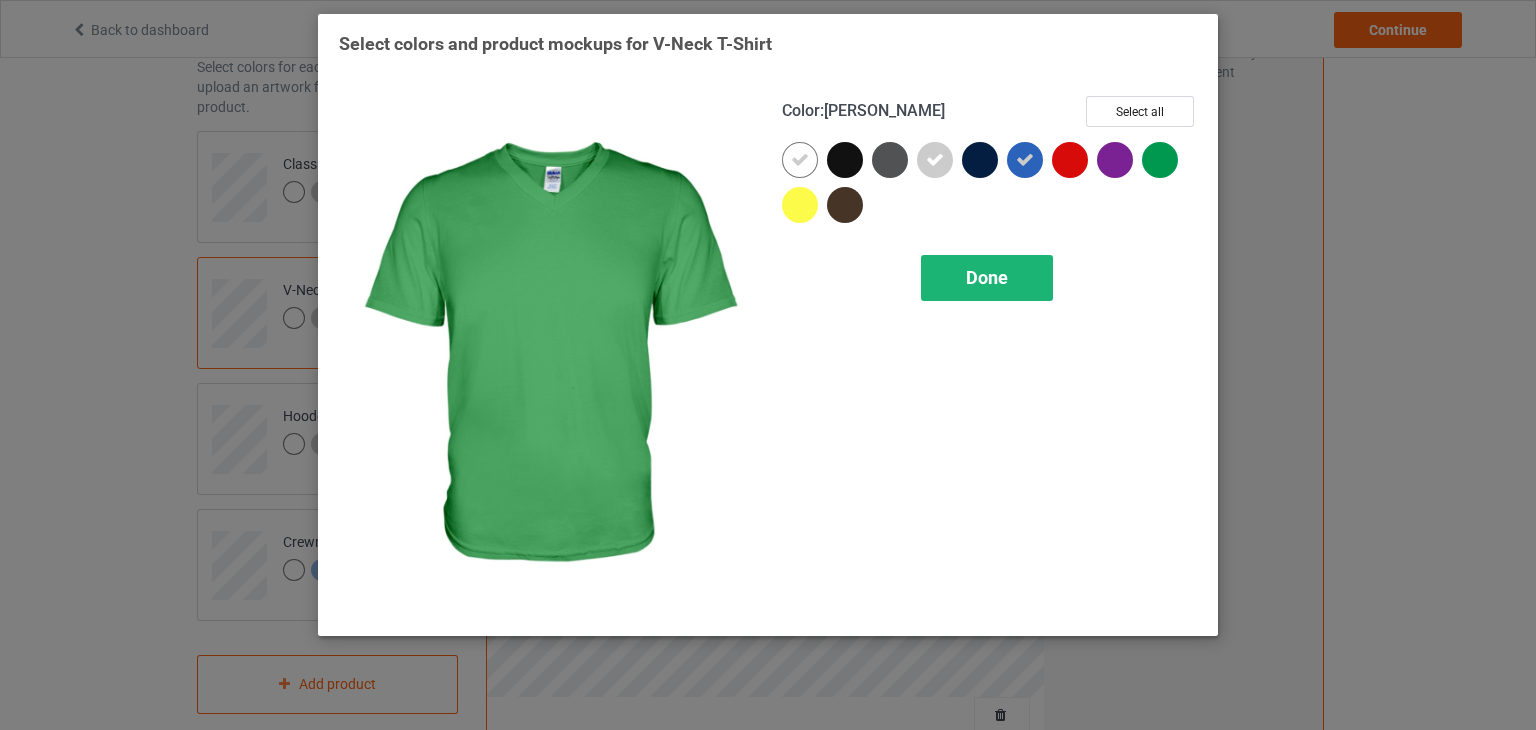 click on "Done" at bounding box center (987, 278) 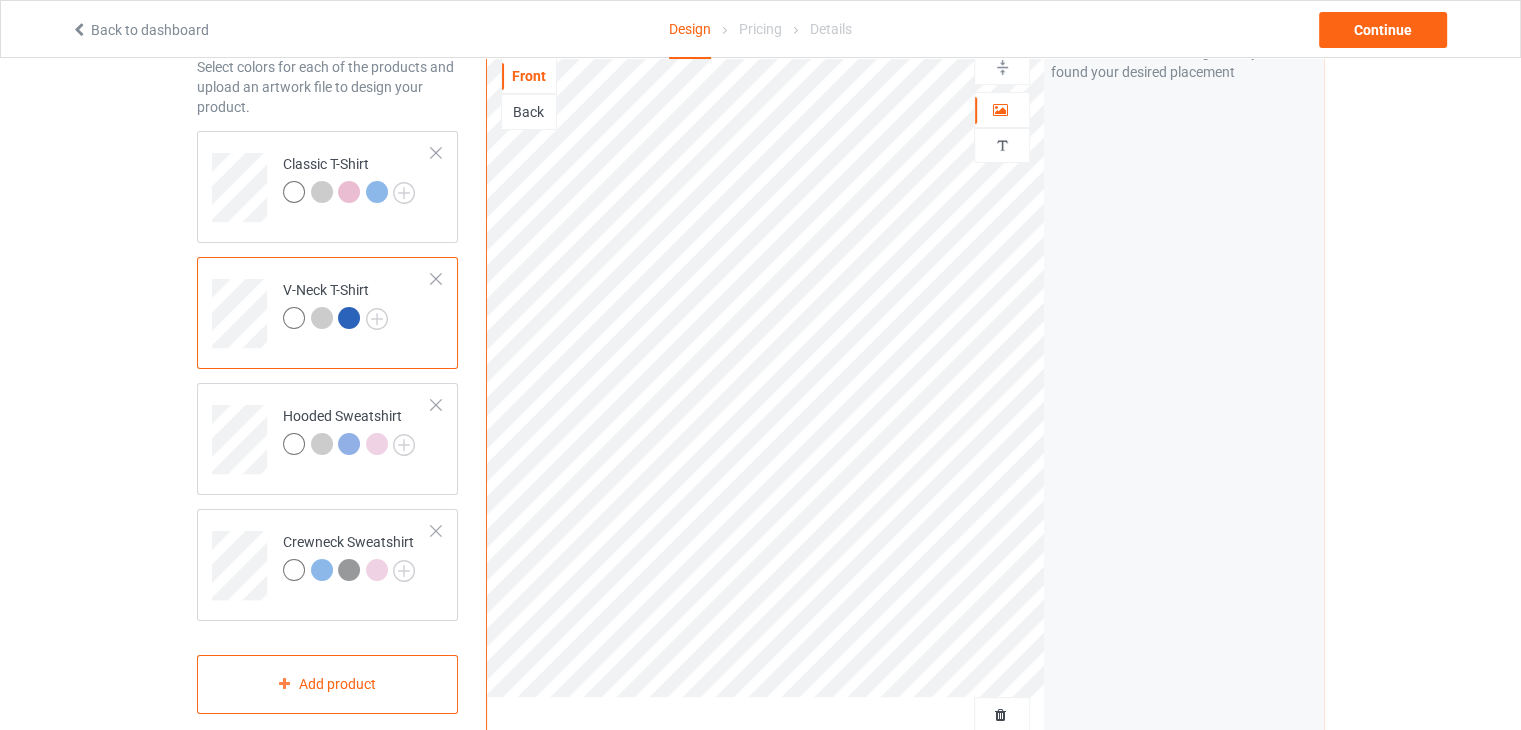 click on "V-Neck T-Shirt" at bounding box center [327, 313] 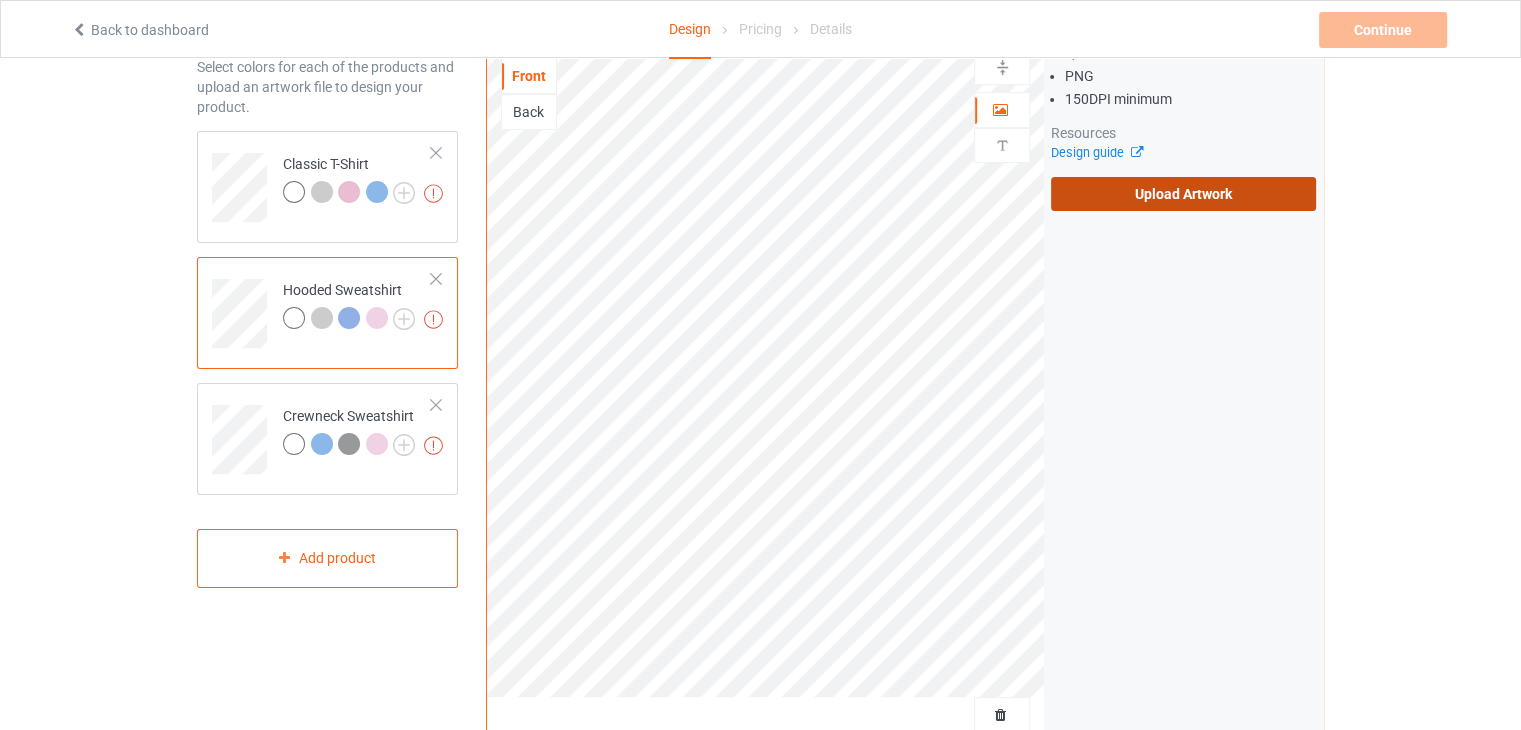 click on "Upload Artwork" at bounding box center [1183, 194] 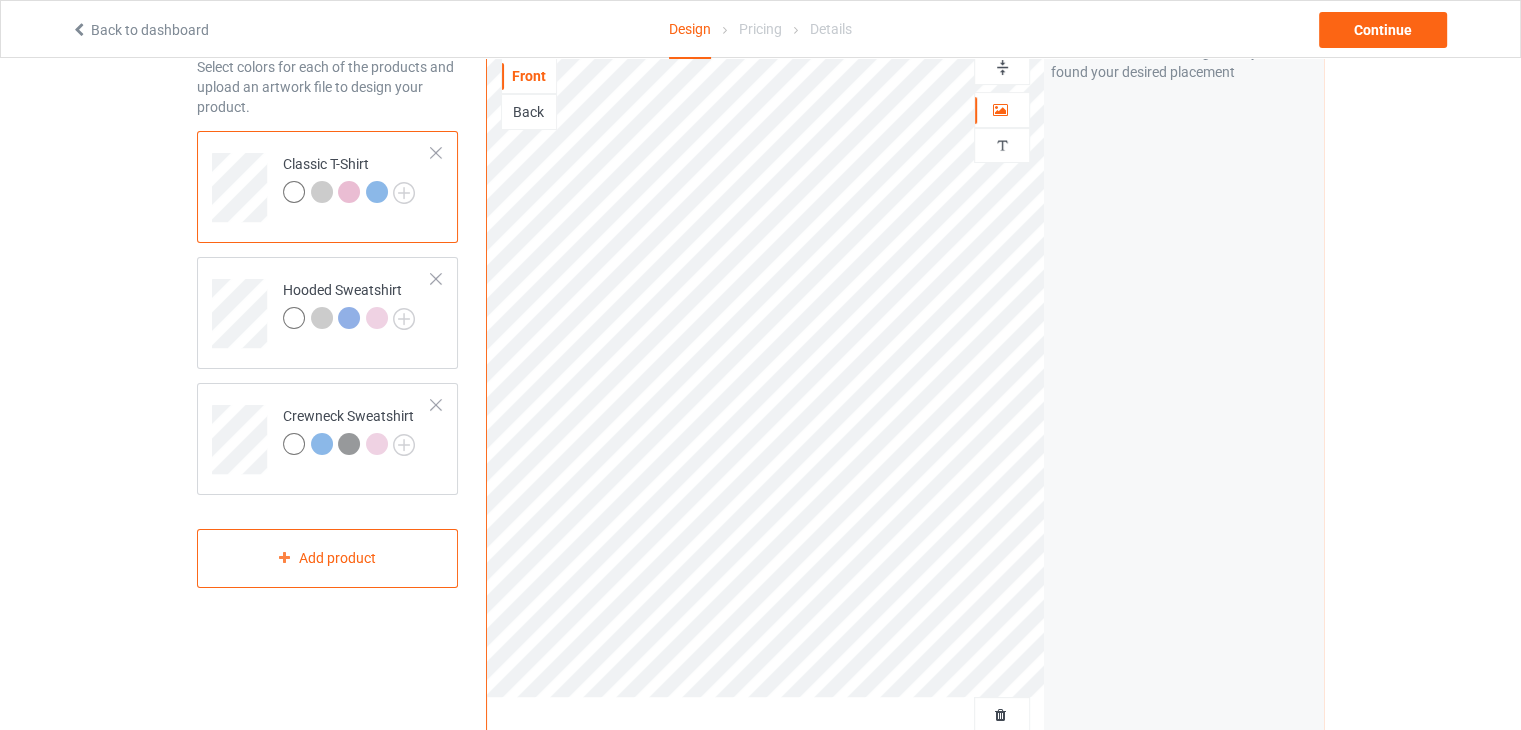 click on "Artwork Move and resize the design until you have found your desired placement" at bounding box center [1183, 381] 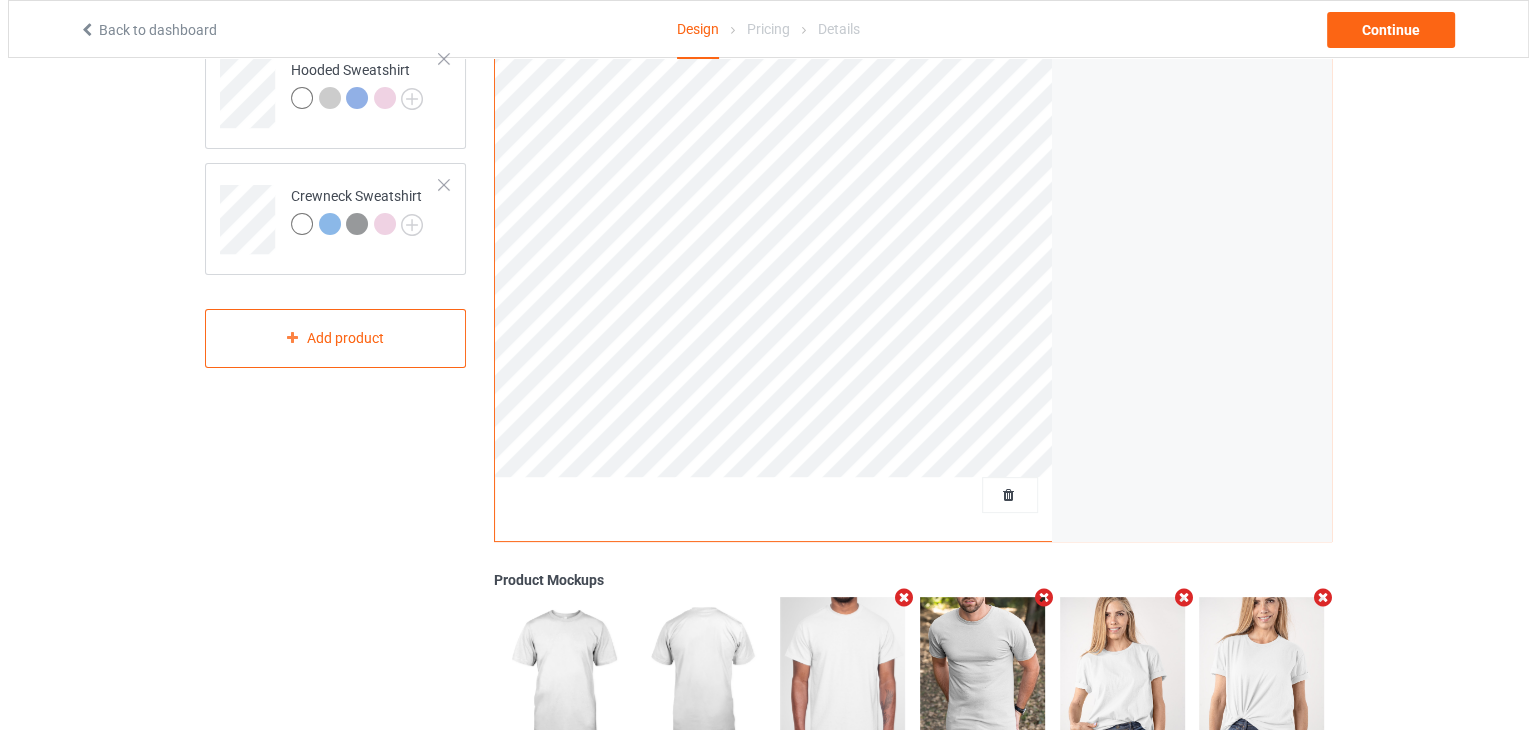 scroll, scrollTop: 562, scrollLeft: 0, axis: vertical 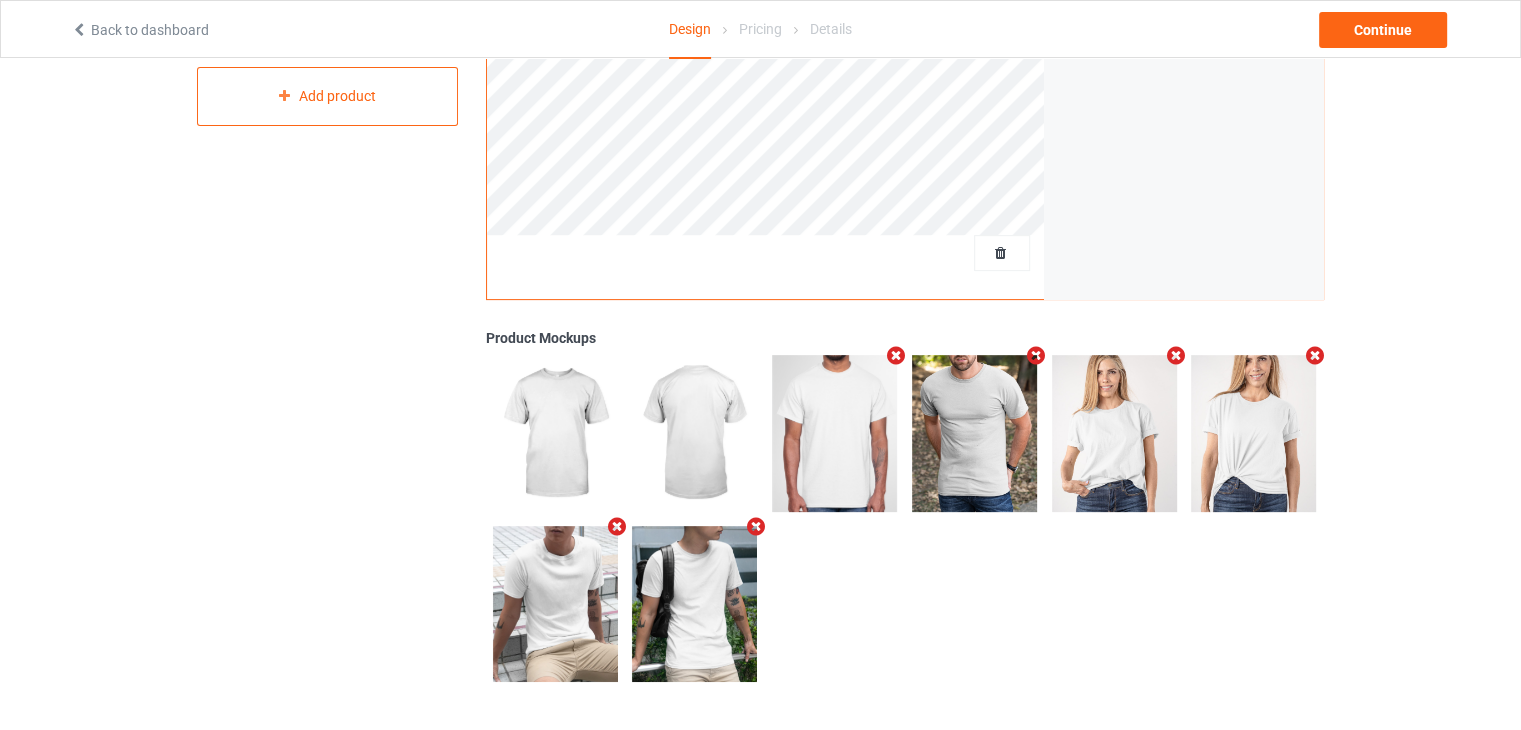 click at bounding box center (1175, 355) 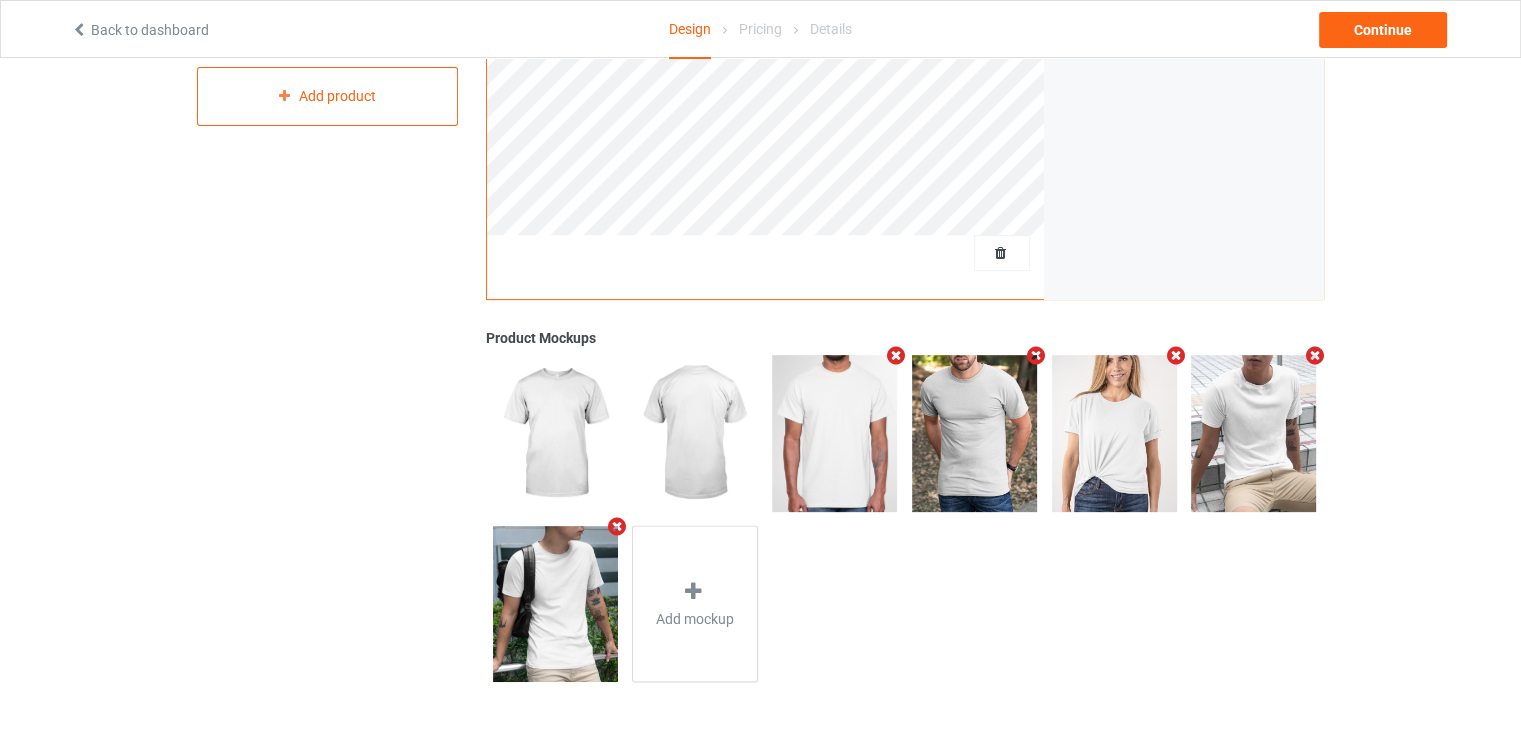 click at bounding box center (1175, 355) 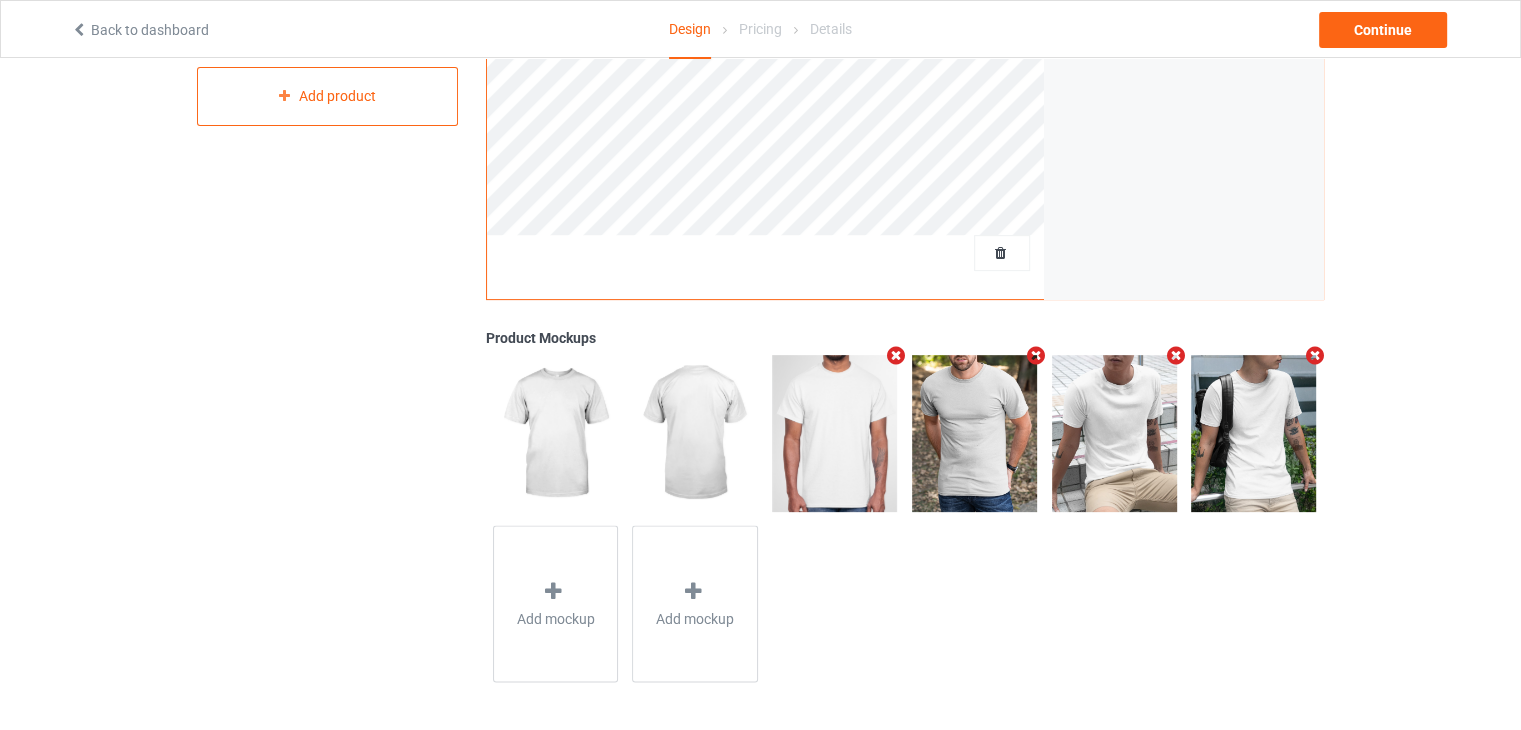click at bounding box center [1035, 355] 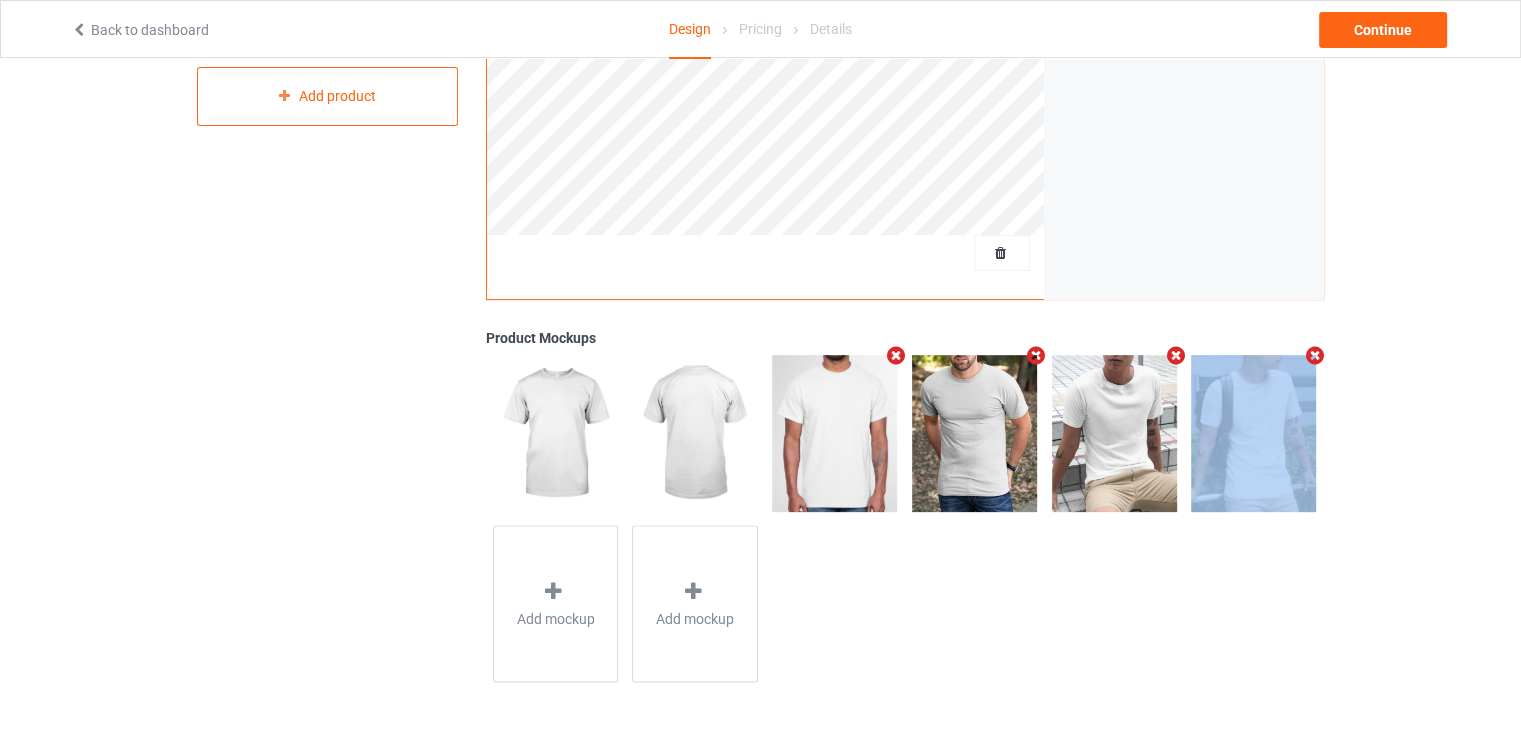 click at bounding box center [1175, 355] 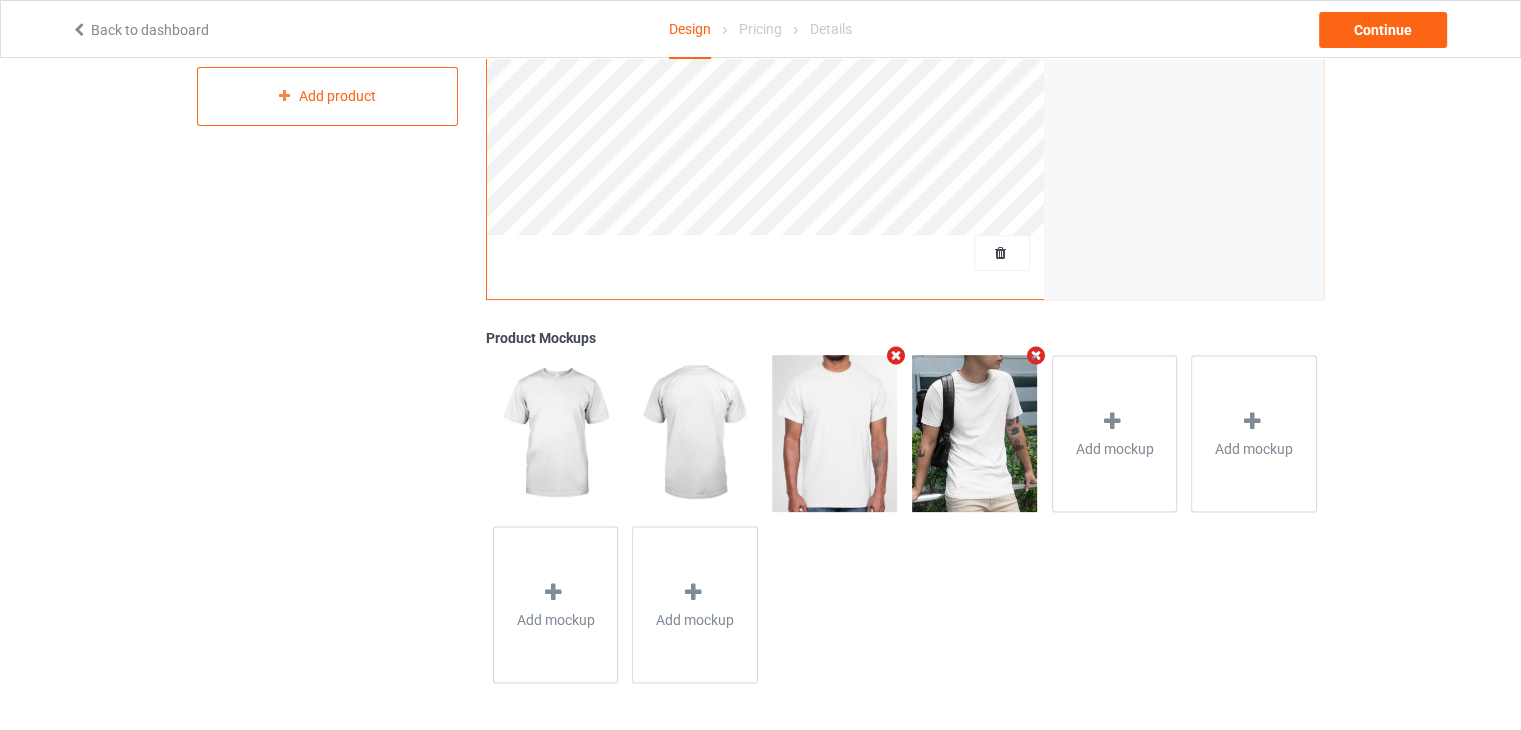 click at bounding box center [896, 355] 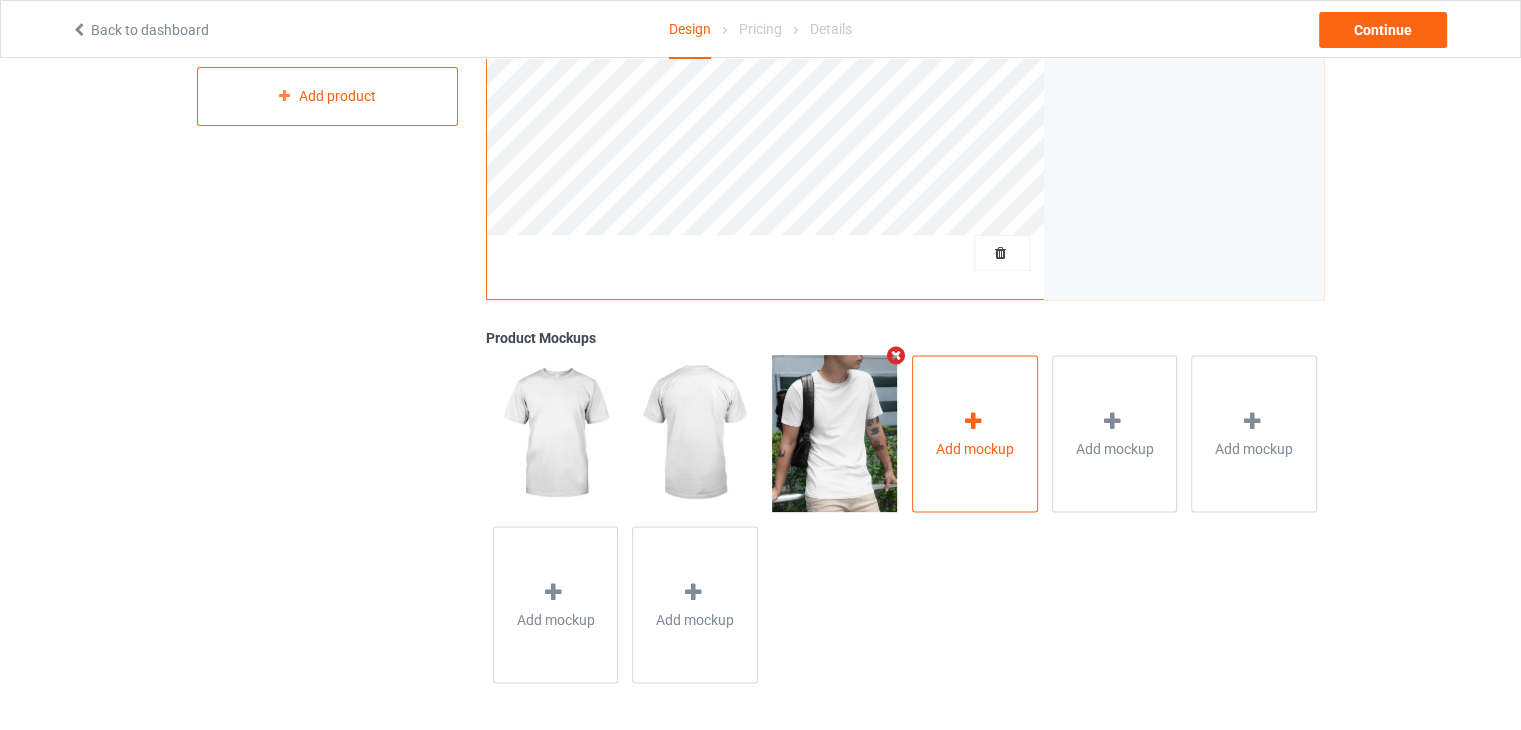 click on "Add mockup" at bounding box center (975, 433) 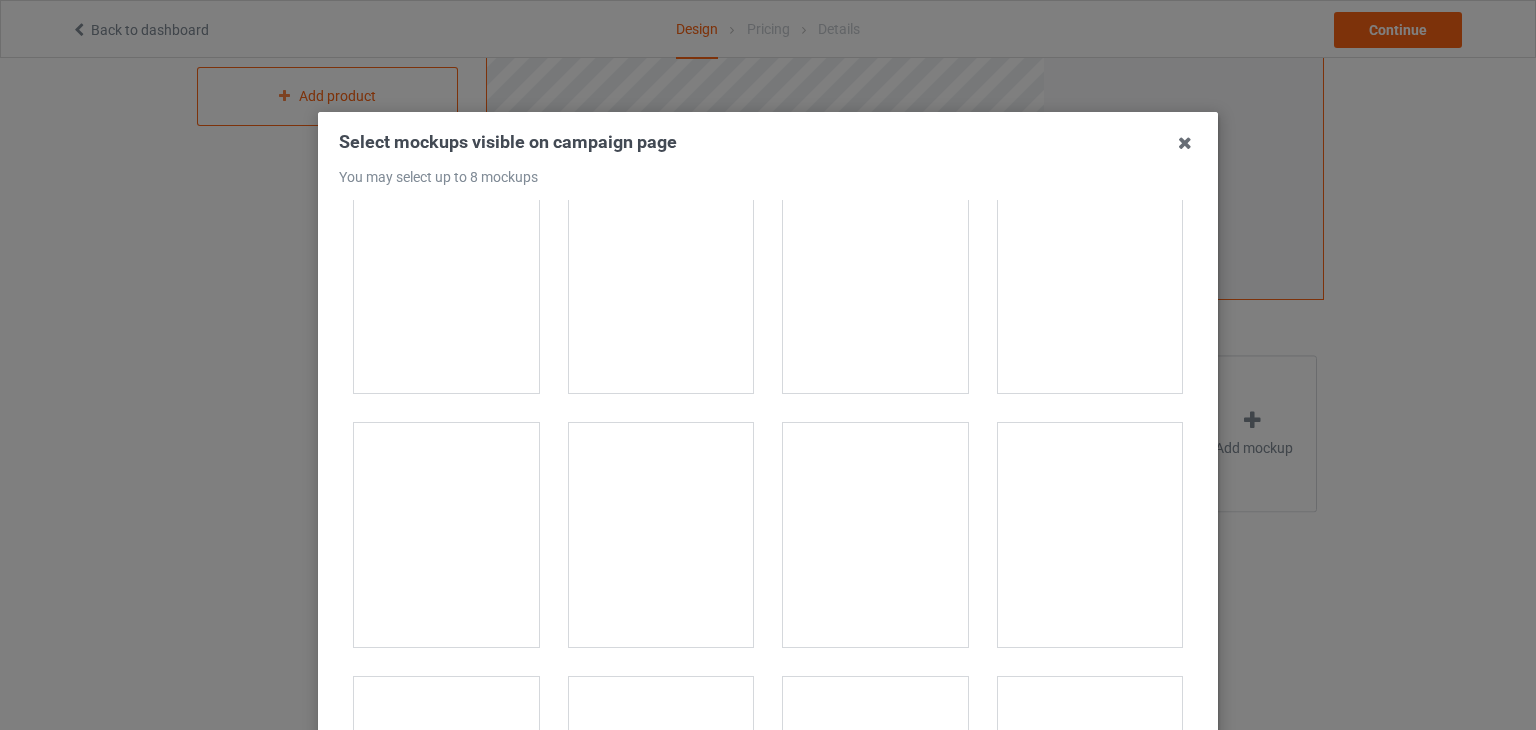 scroll, scrollTop: 400, scrollLeft: 0, axis: vertical 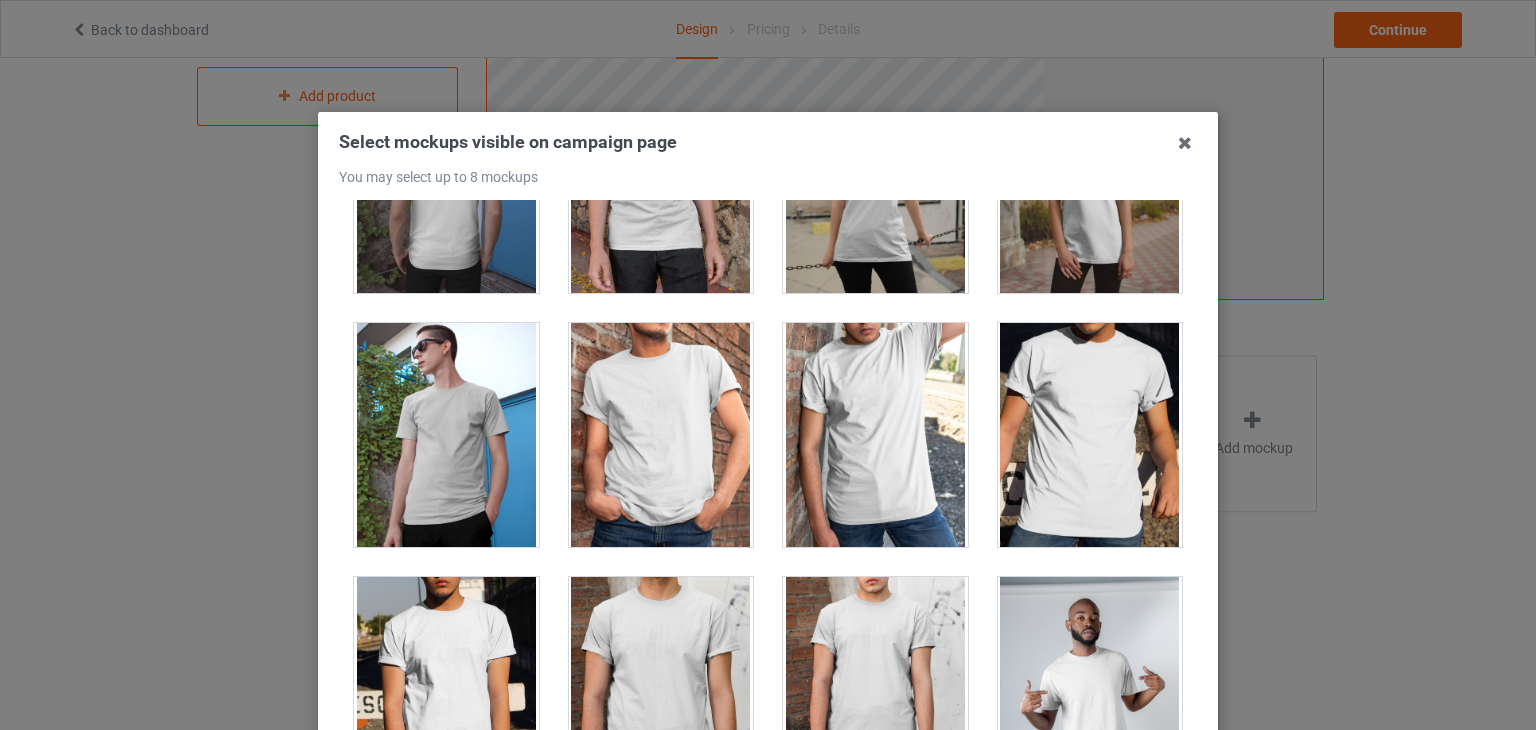 click at bounding box center [661, 435] 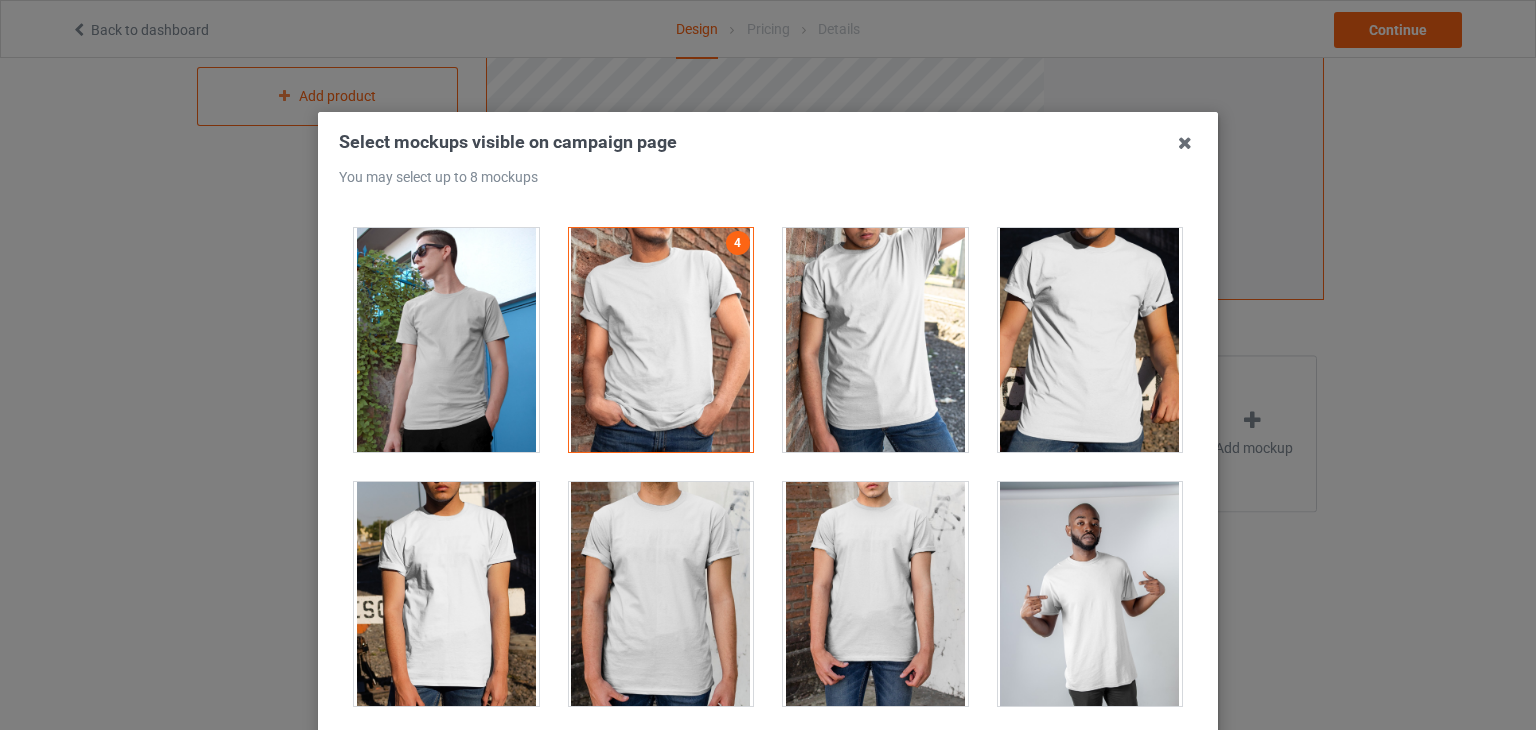 scroll, scrollTop: 500, scrollLeft: 0, axis: vertical 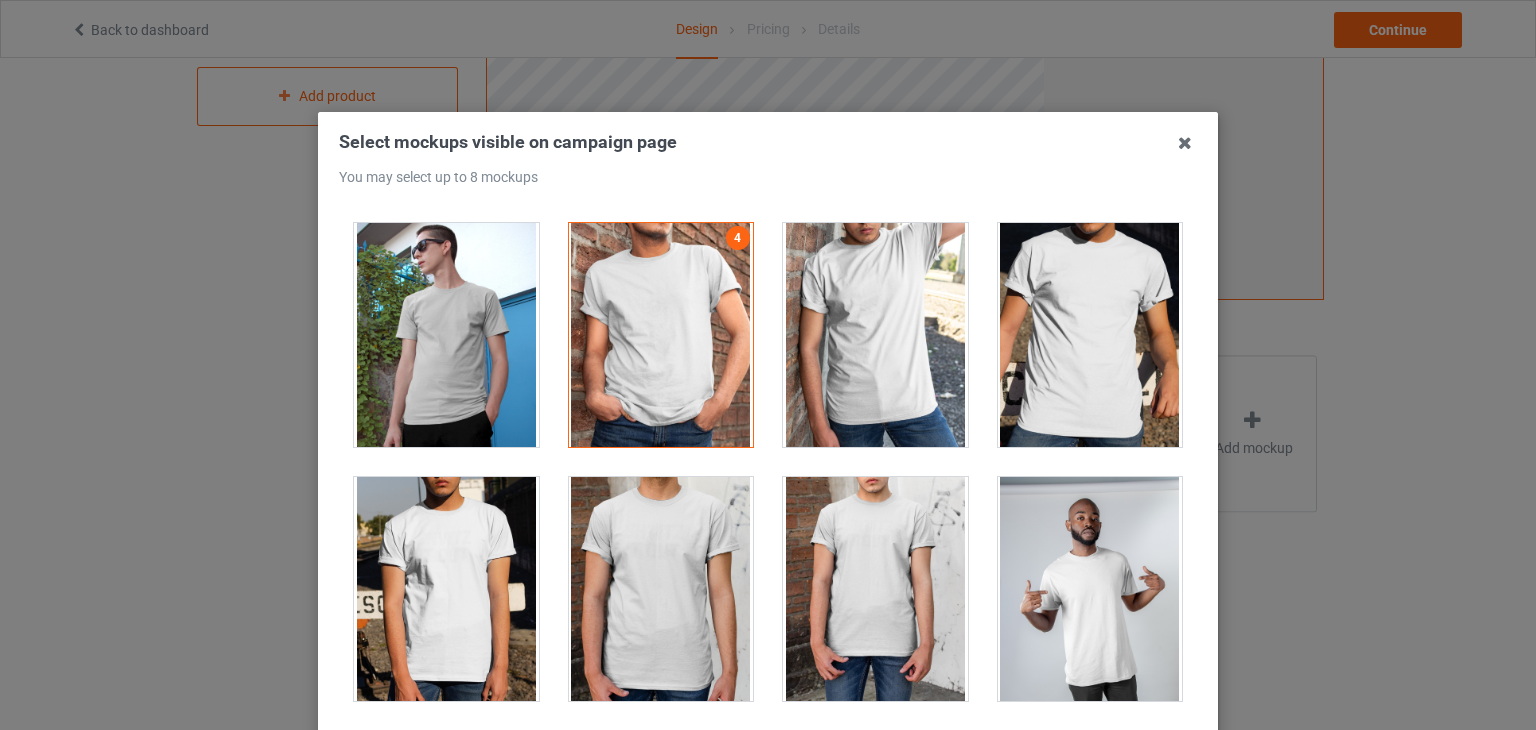 click at bounding box center [1090, 335] 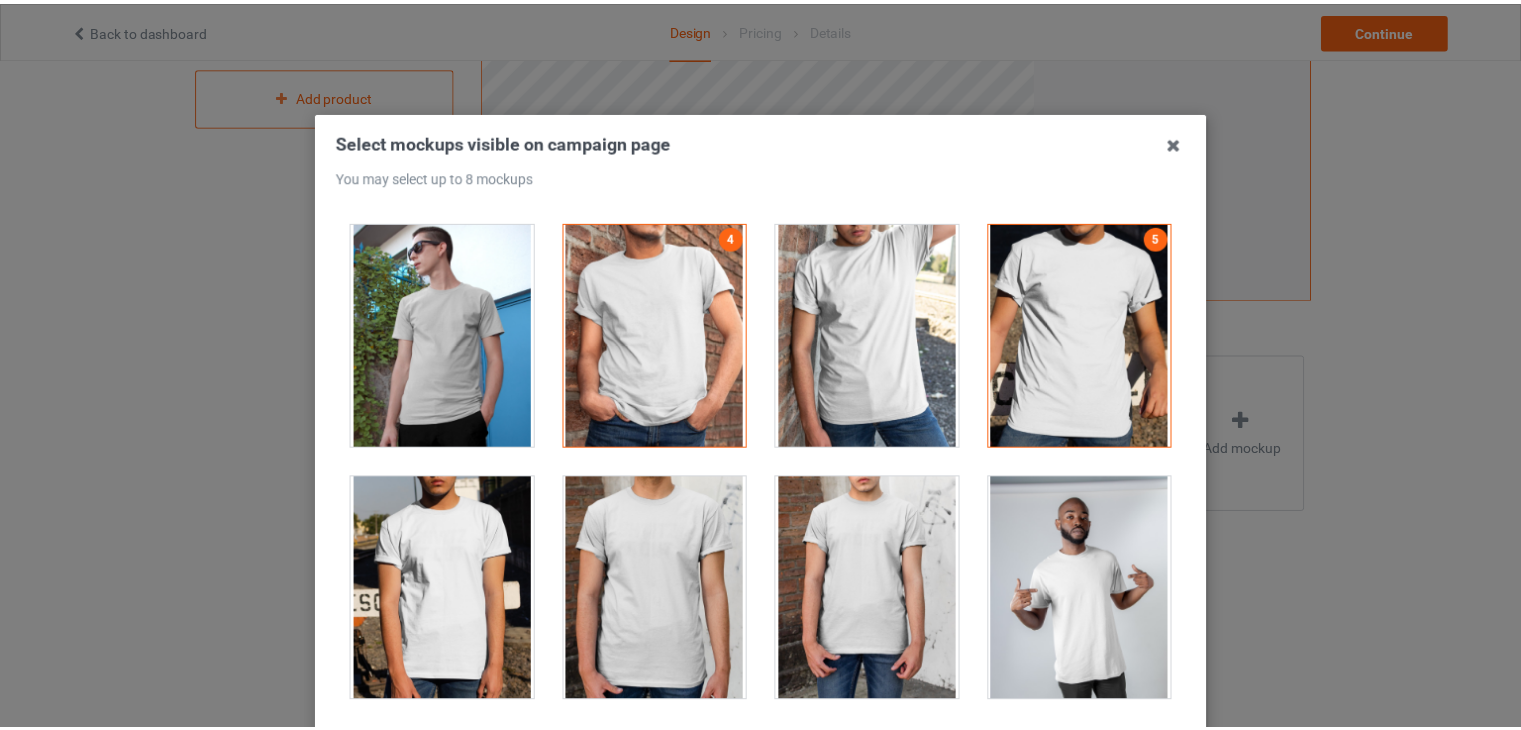 scroll, scrollTop: 600, scrollLeft: 0, axis: vertical 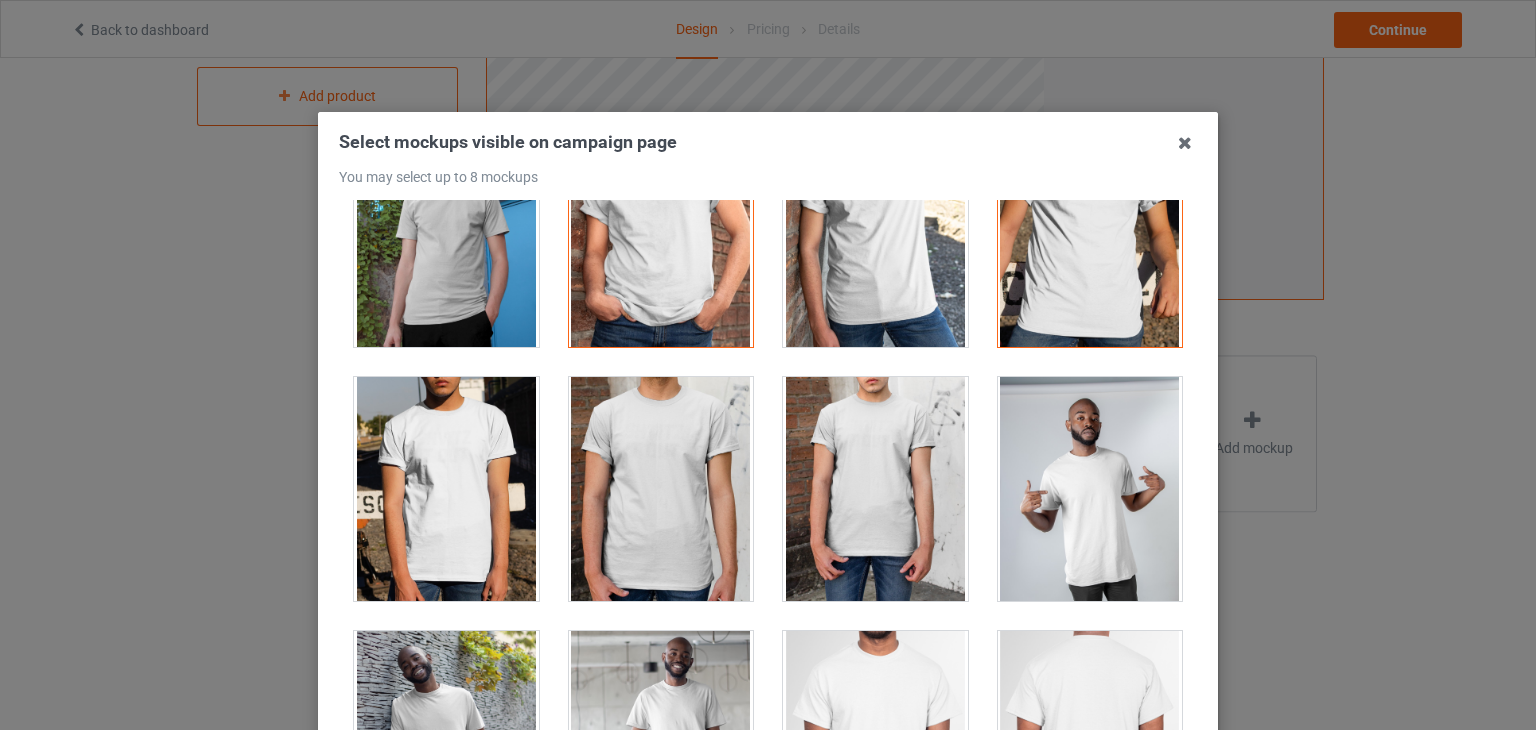 click at bounding box center (875, 235) 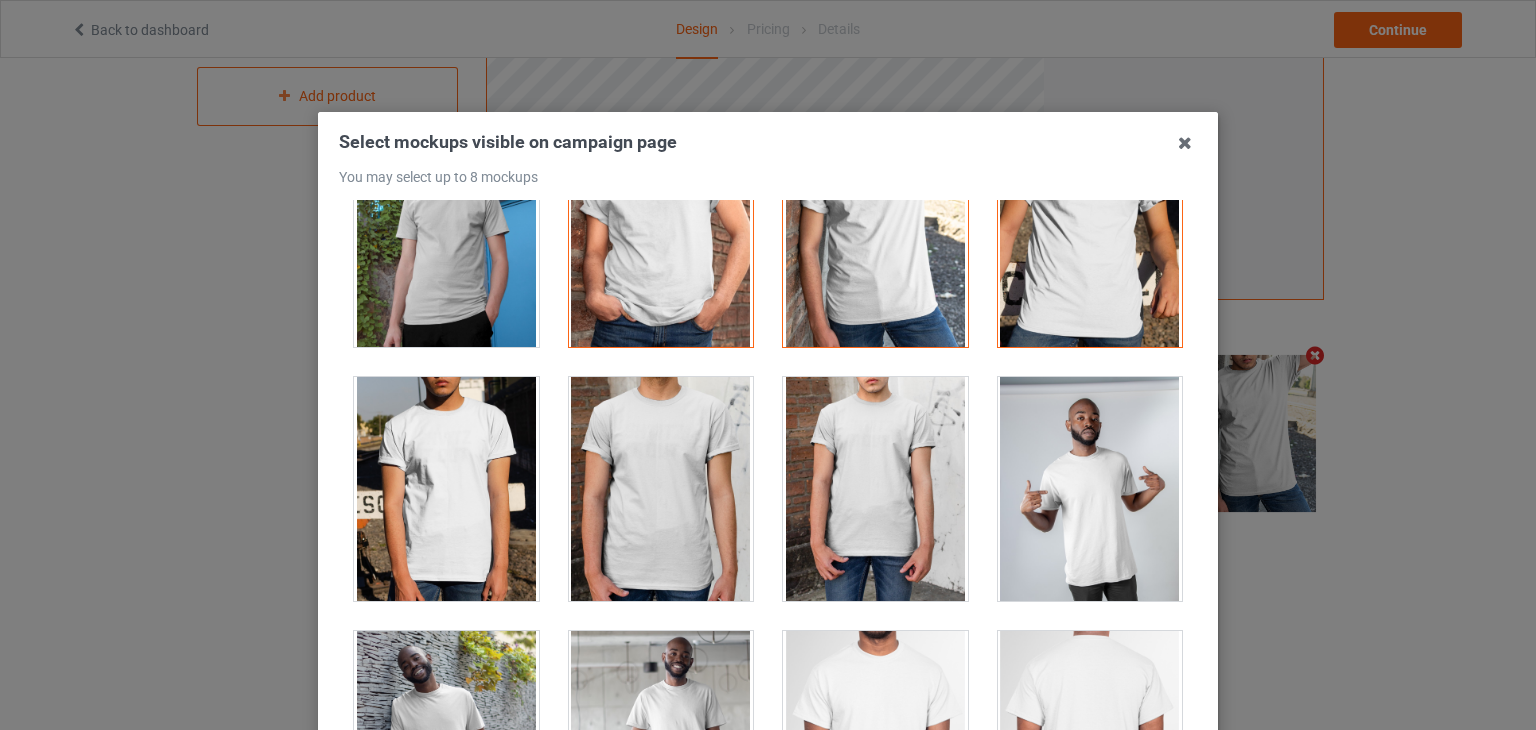 click on "Select mockups visible on campaign page You may select up to 8 mockups 1 2 4 6 5 3 6 mockups selected Confirm" at bounding box center (768, 365) 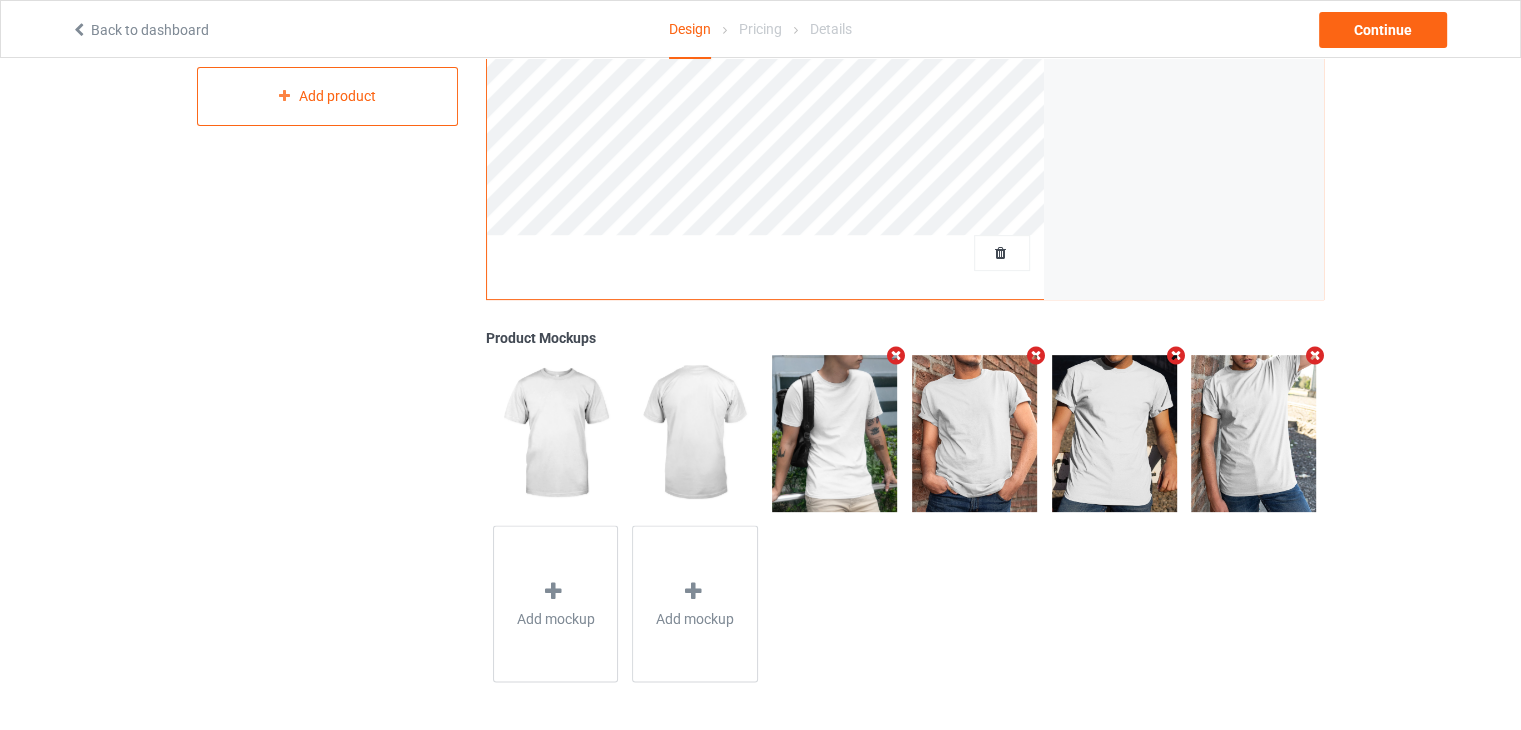 click at bounding box center (896, 355) 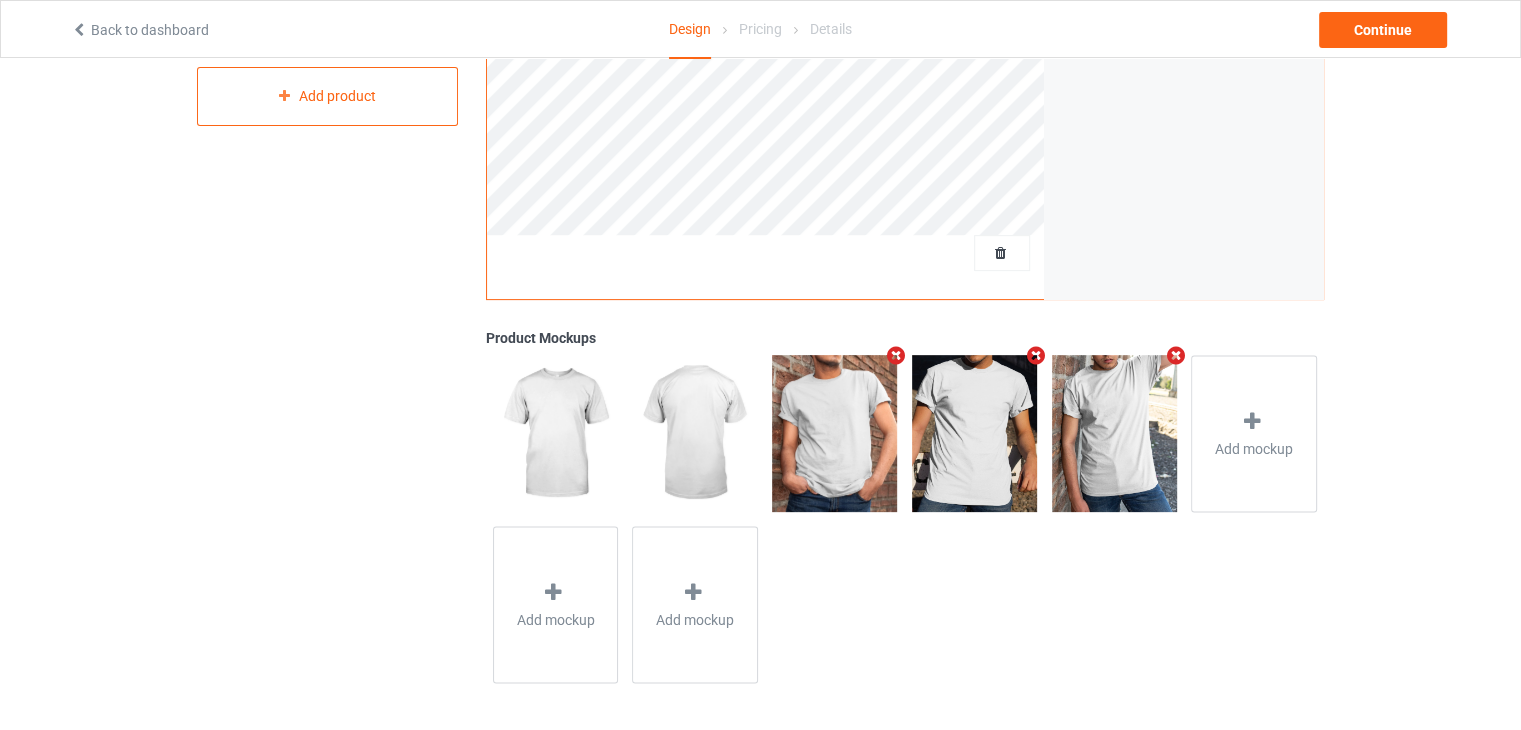 click at bounding box center [1035, 355] 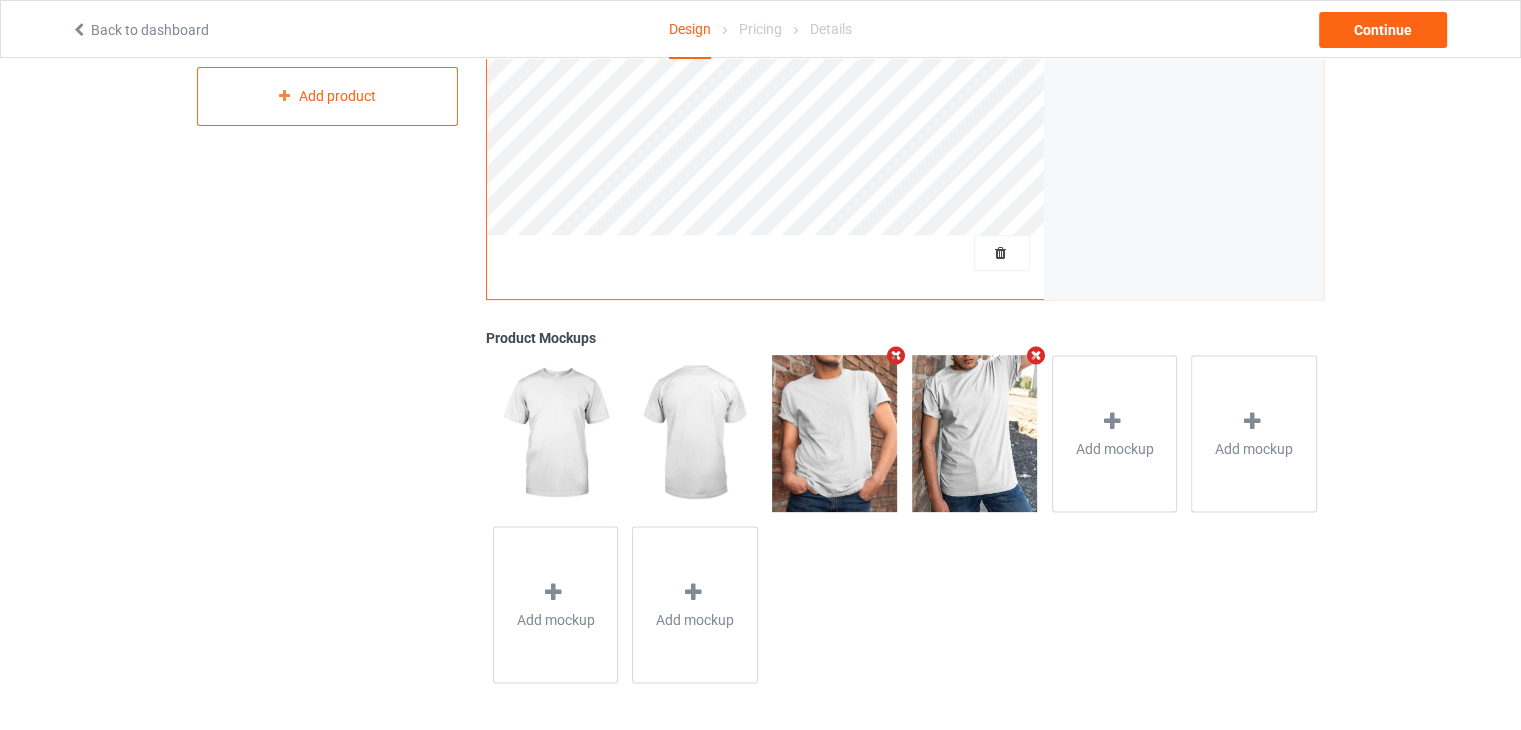 click at bounding box center [1035, 355] 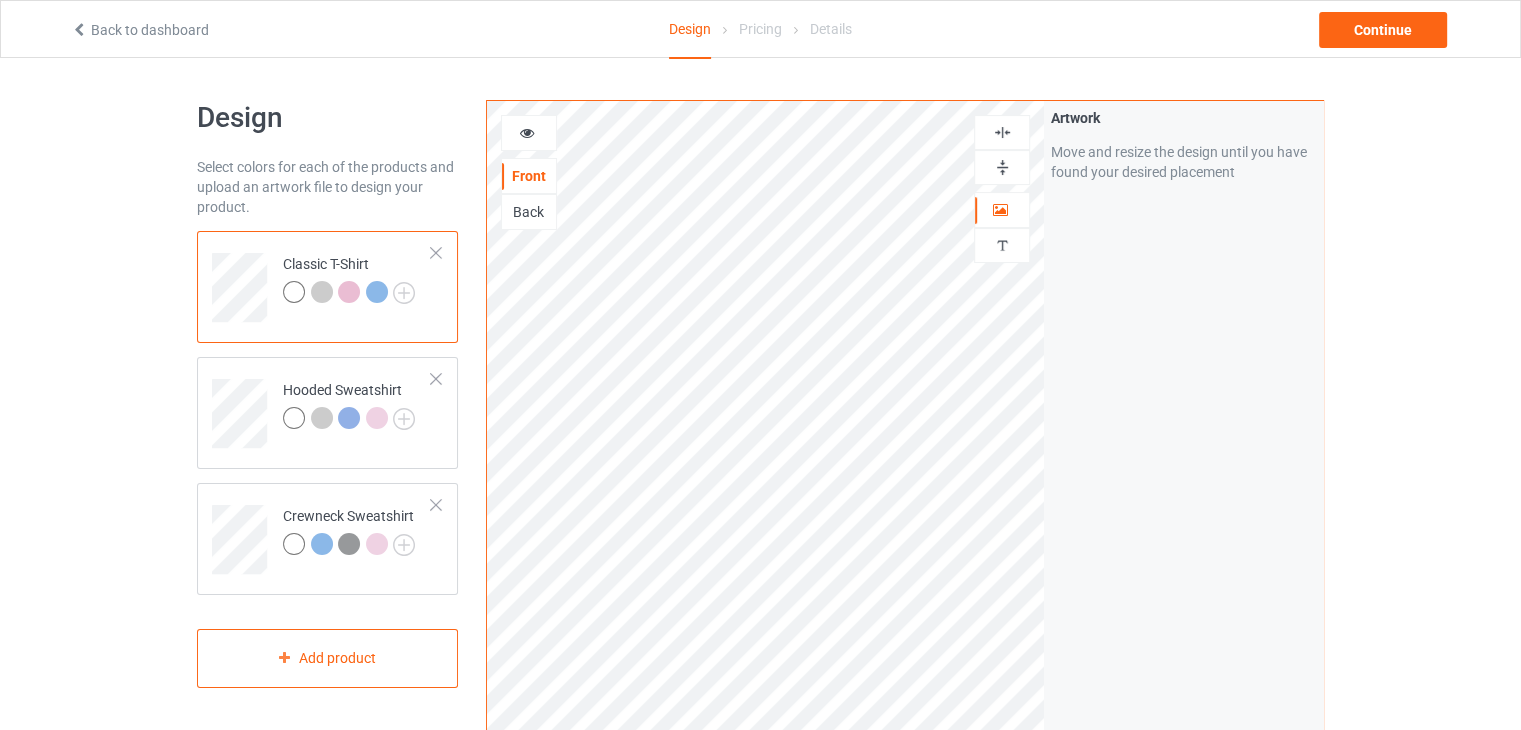 scroll, scrollTop: 0, scrollLeft: 0, axis: both 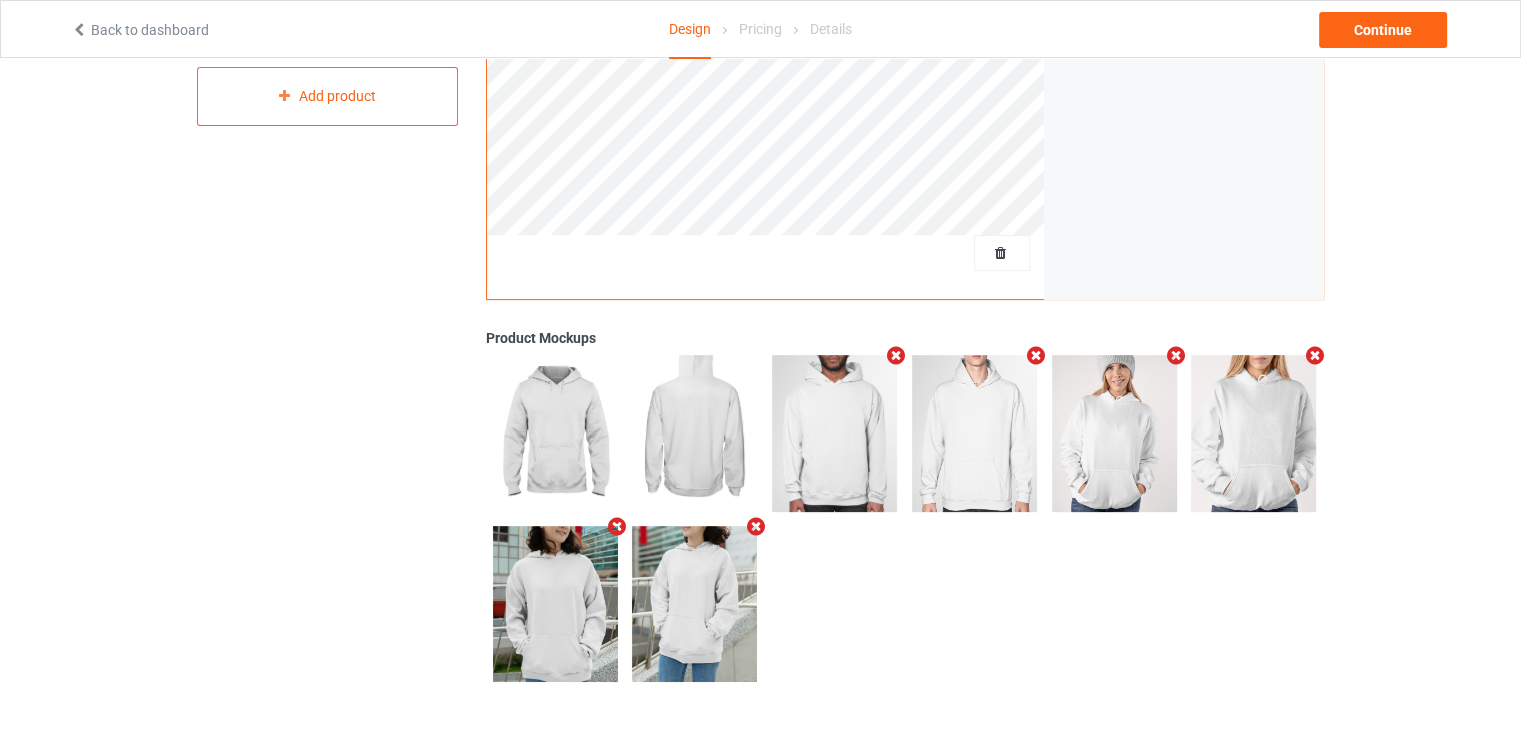 click at bounding box center [616, 526] 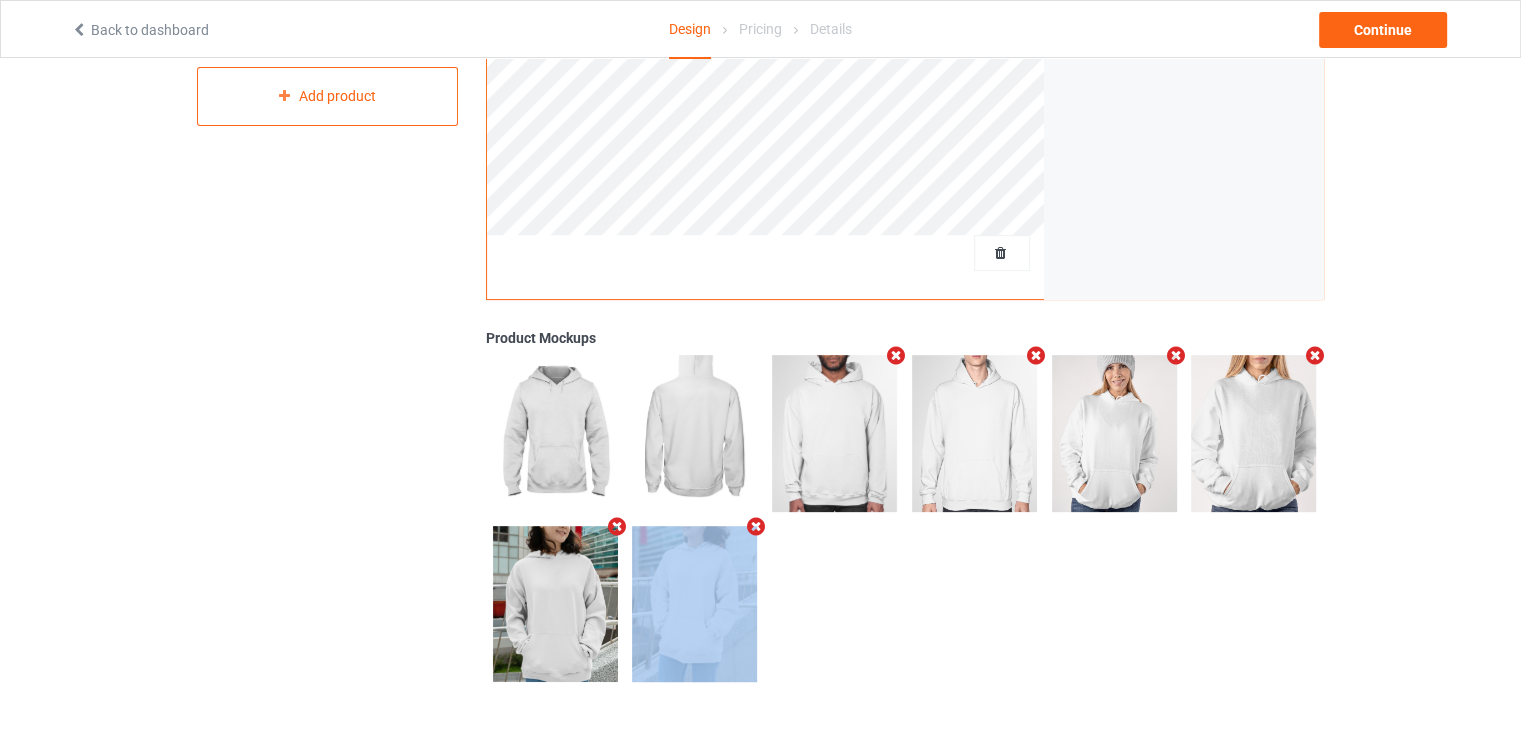 click at bounding box center [756, 526] 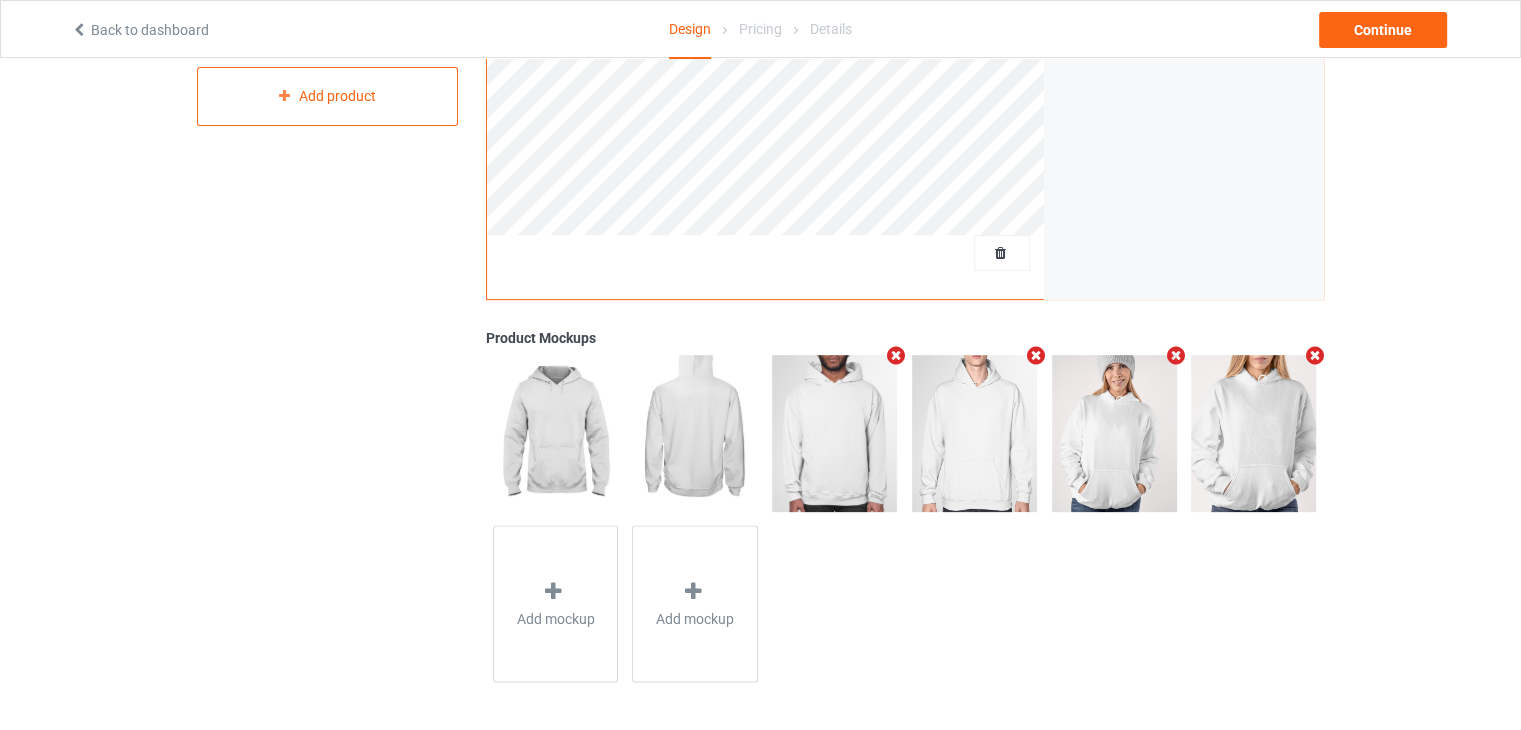 click at bounding box center [896, 355] 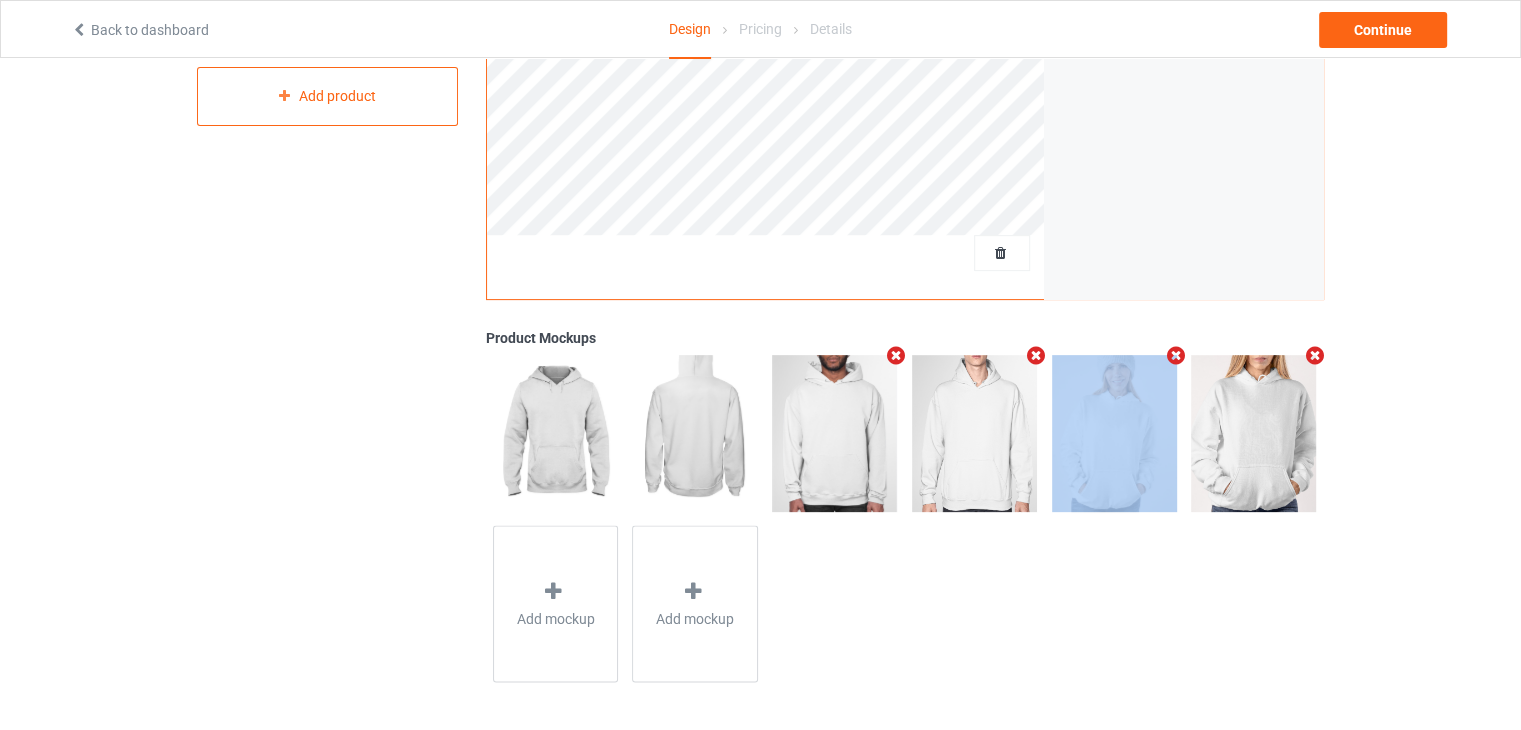 click at bounding box center [1035, 355] 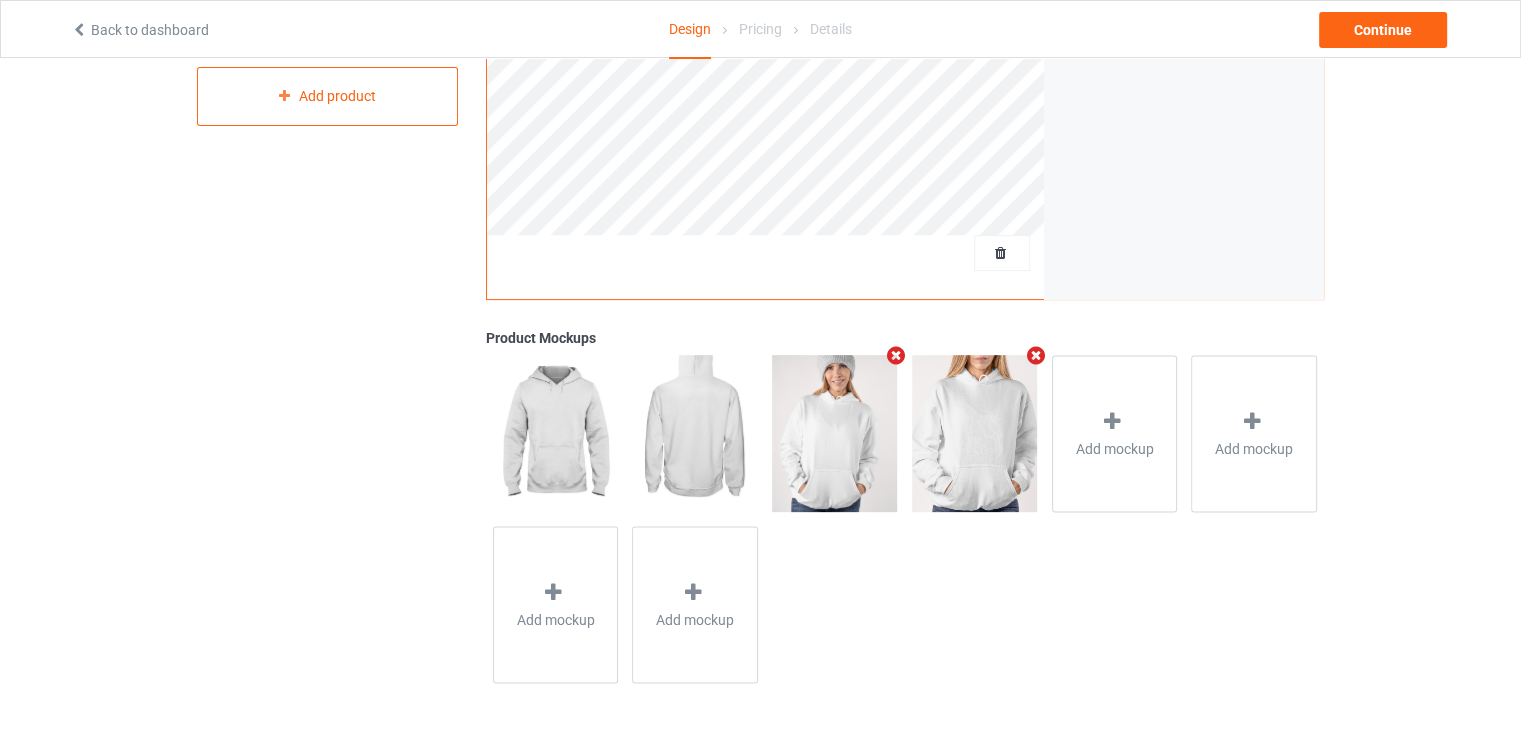click at bounding box center (896, 355) 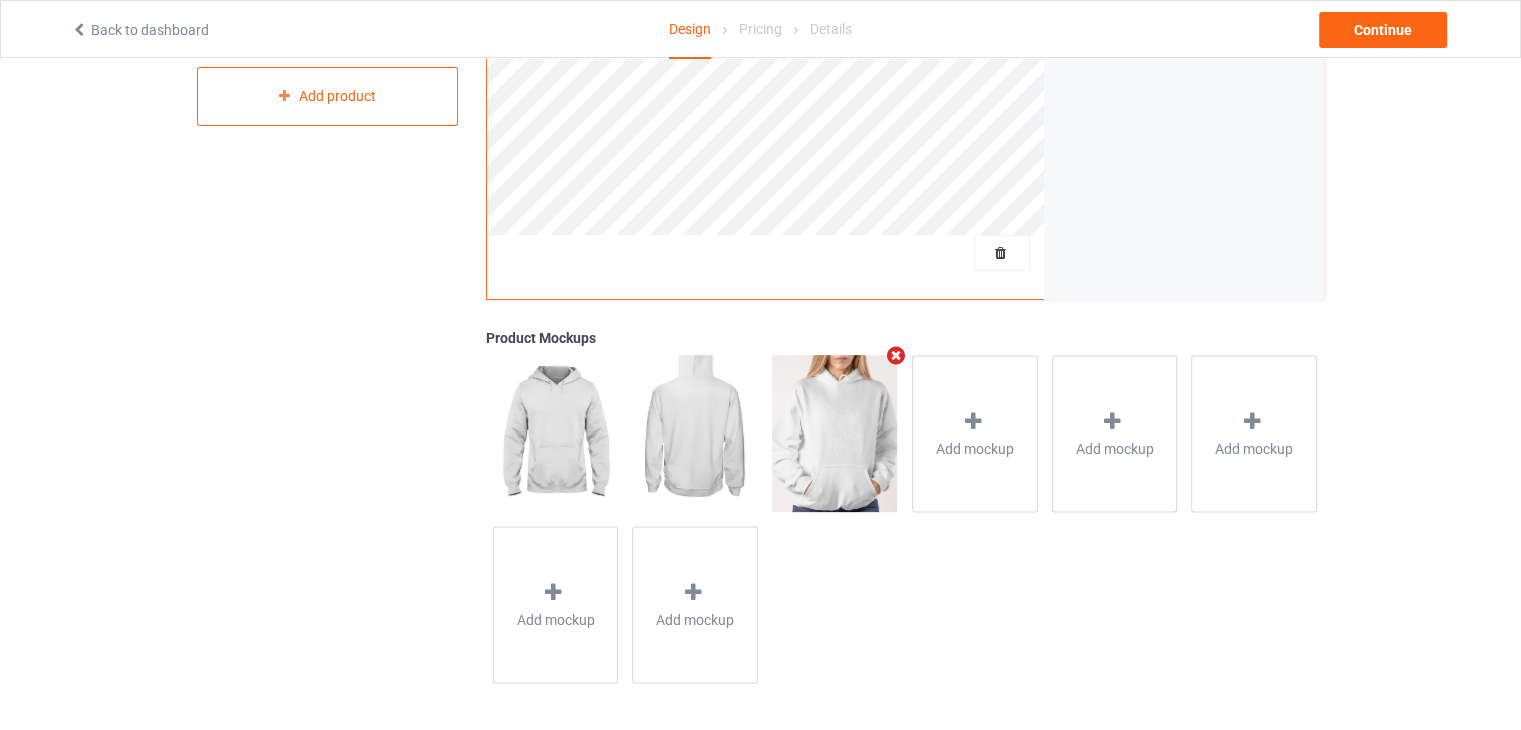 click at bounding box center [896, 355] 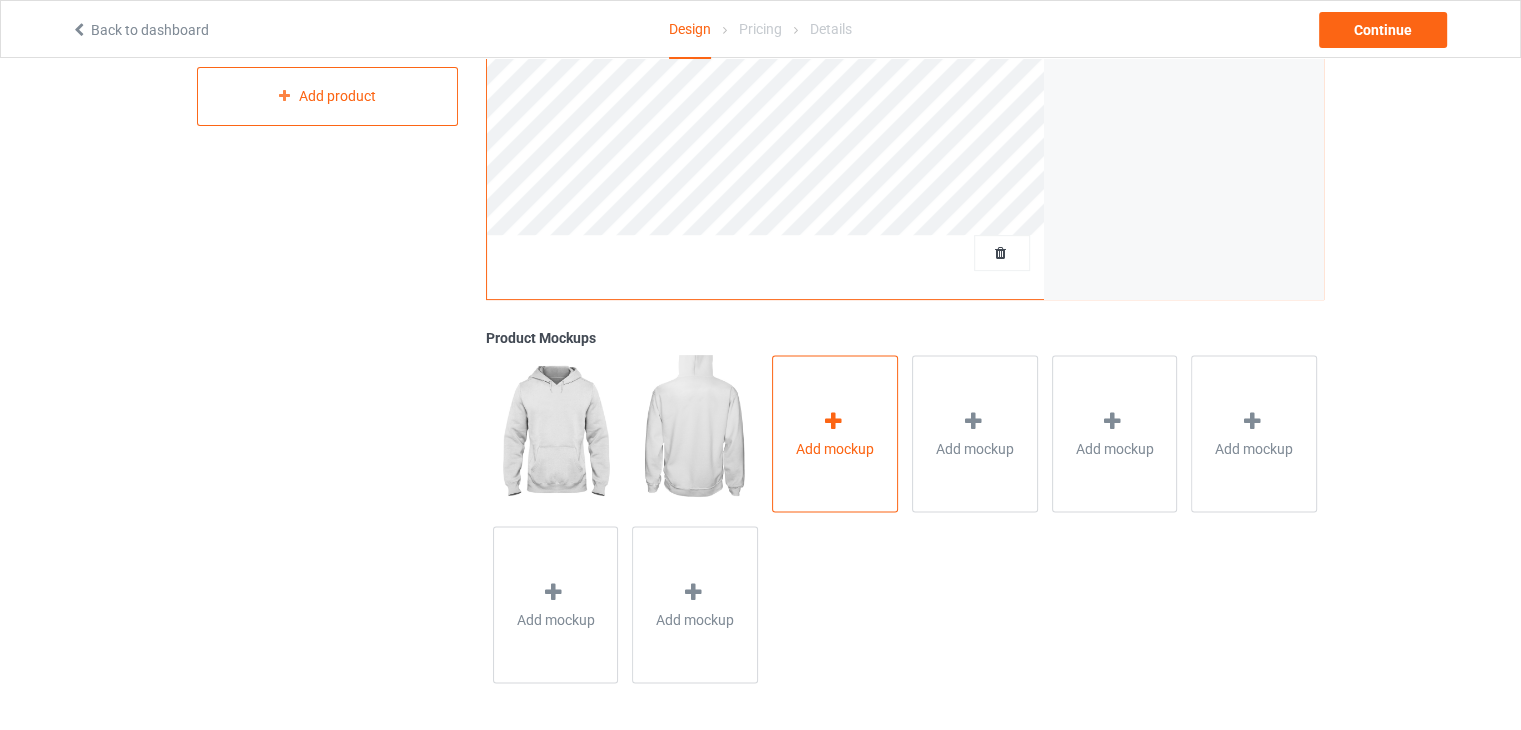 click on "Add mockup" at bounding box center [835, 433] 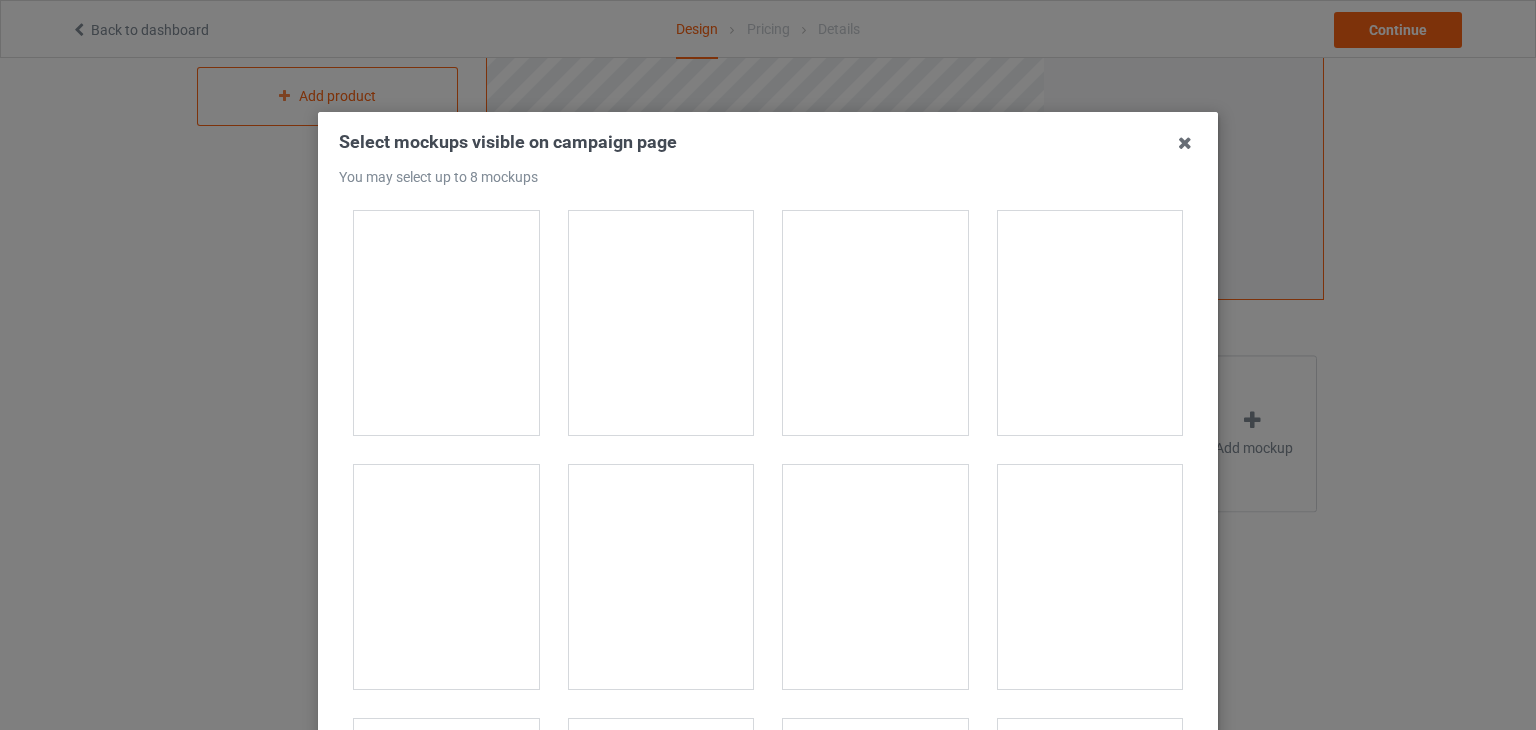 scroll, scrollTop: 3300, scrollLeft: 0, axis: vertical 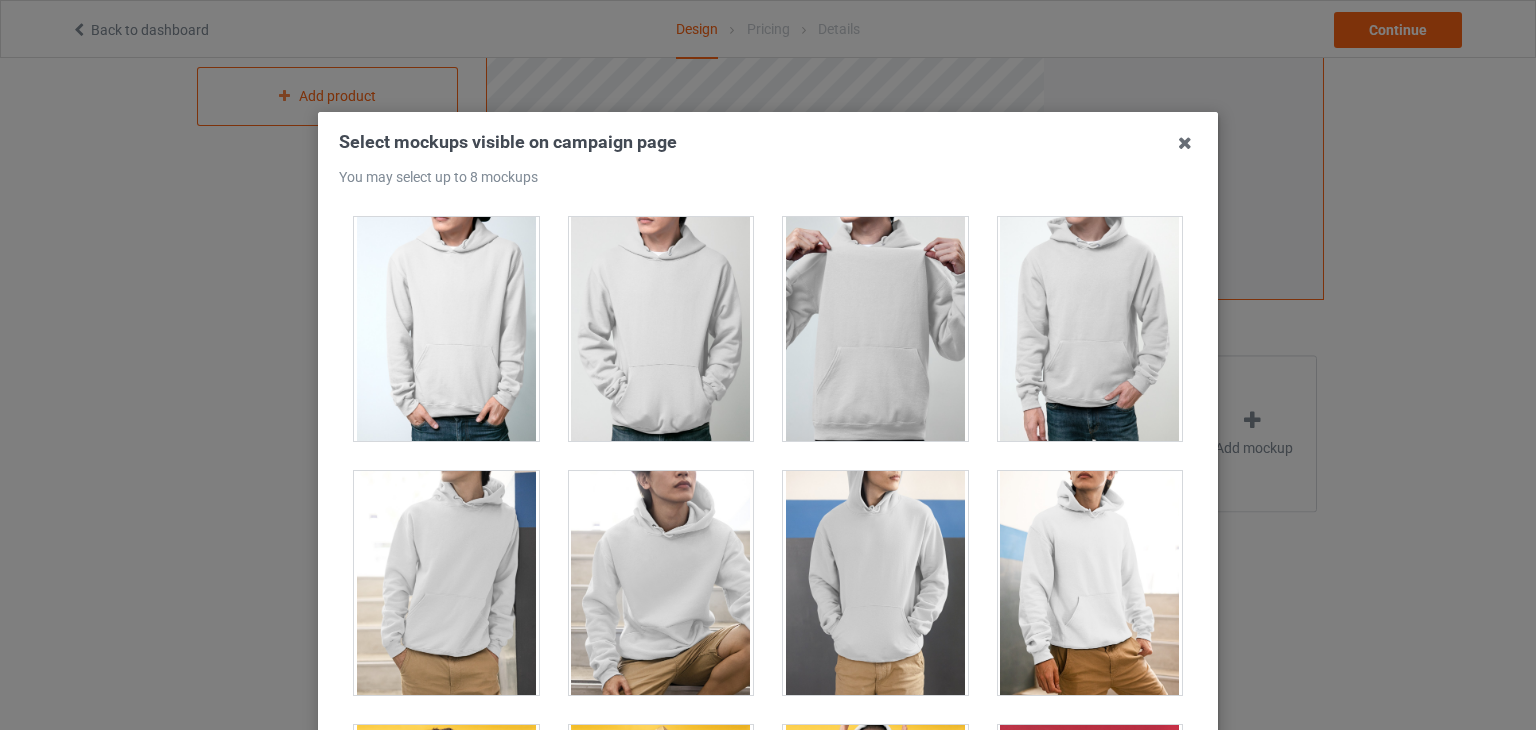 click at bounding box center (661, 329) 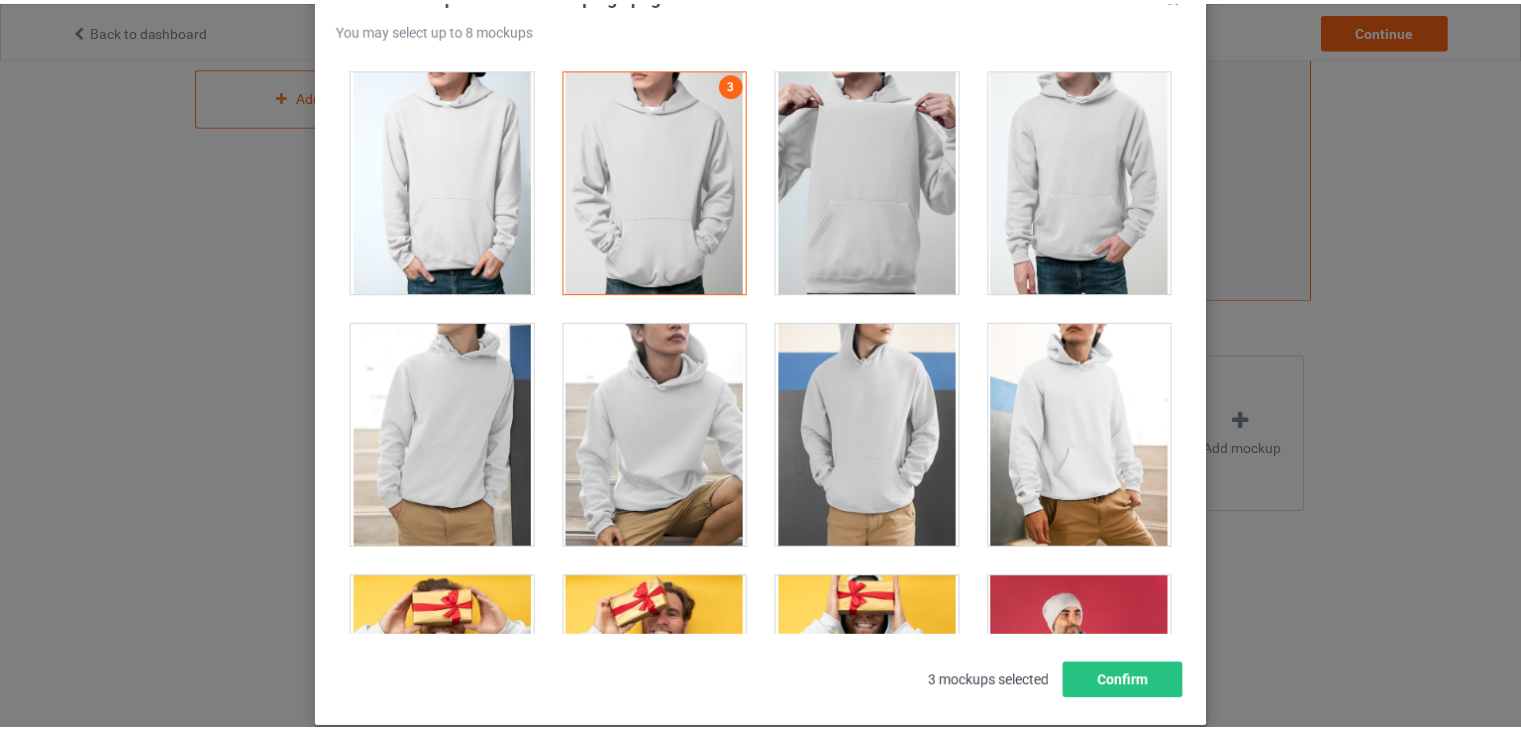 scroll, scrollTop: 200, scrollLeft: 0, axis: vertical 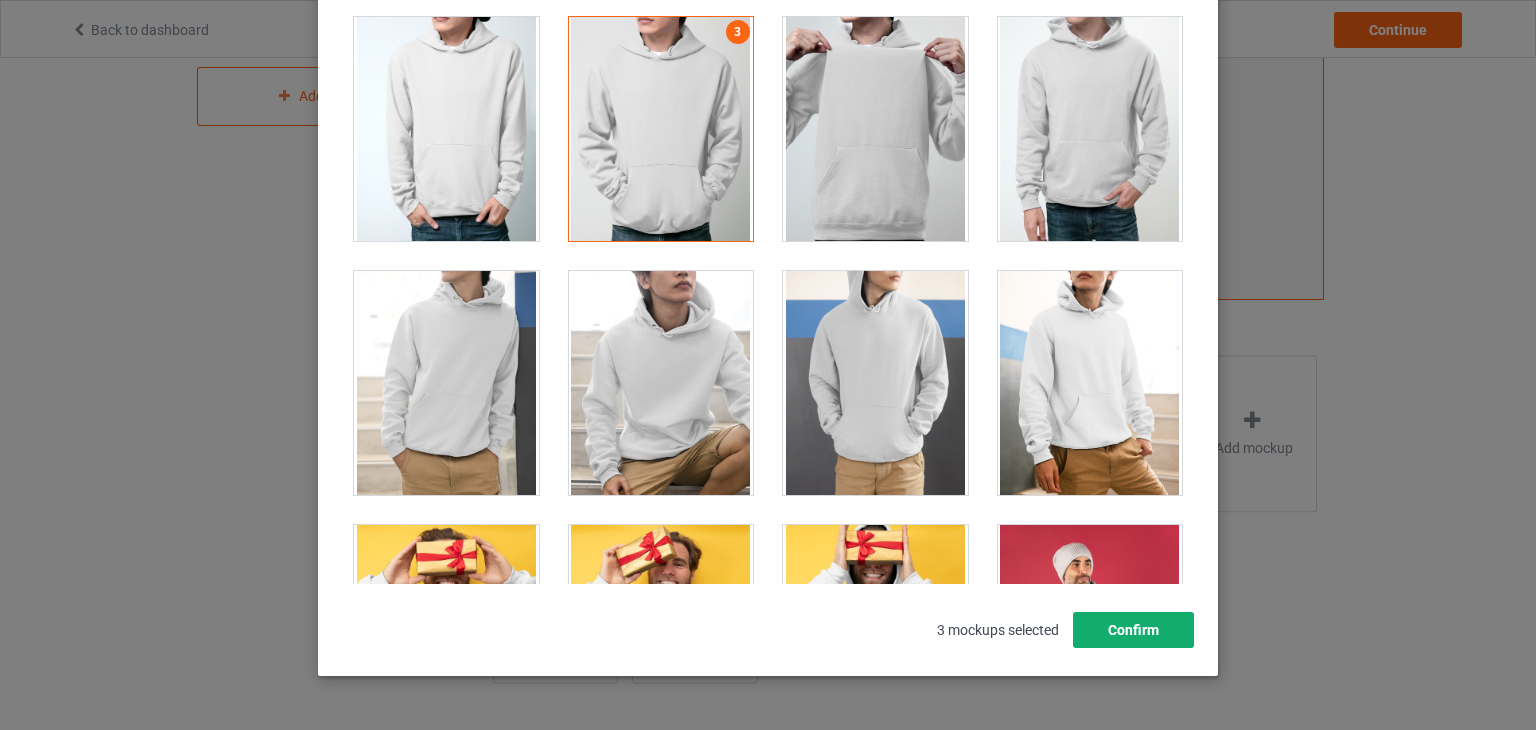 click on "Confirm" at bounding box center [1133, 630] 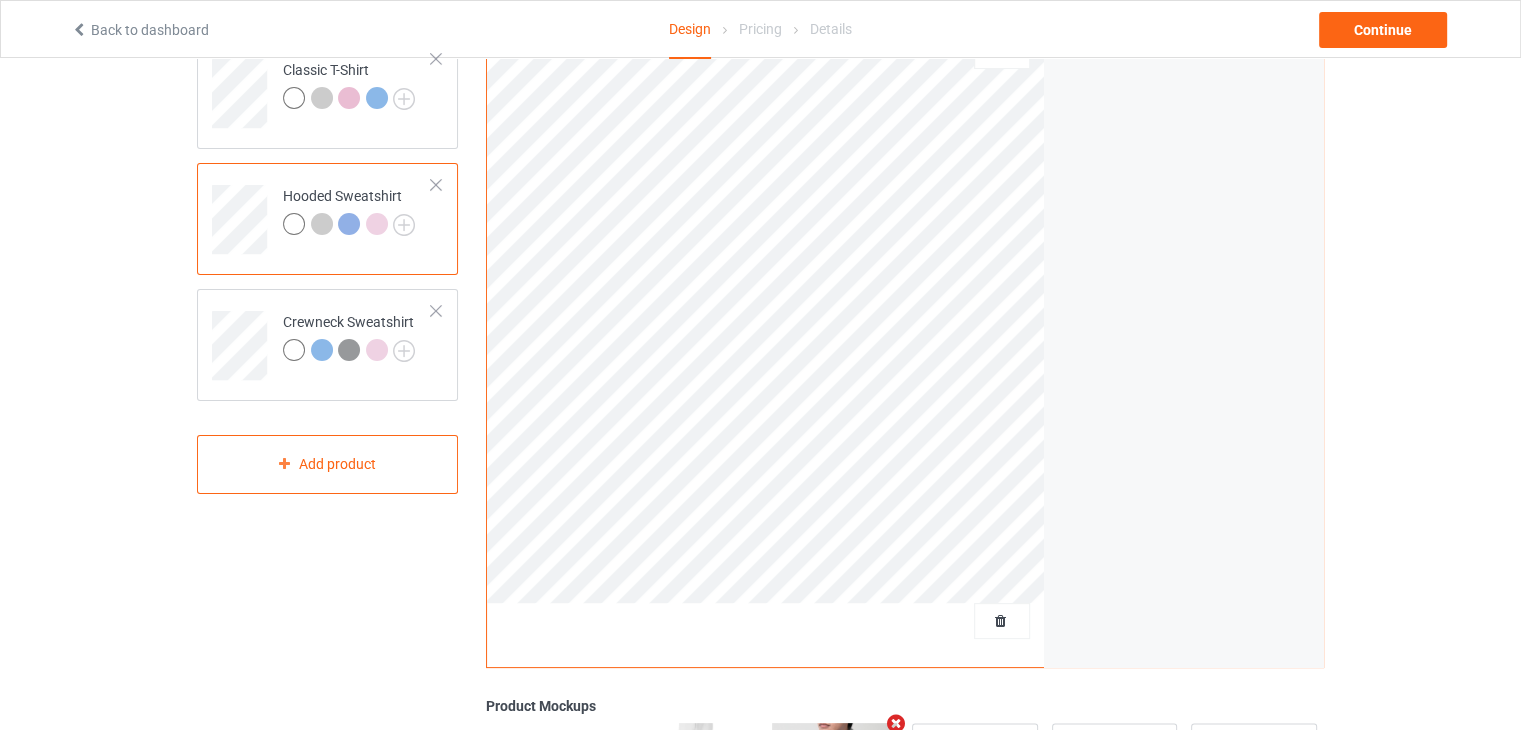 scroll, scrollTop: 162, scrollLeft: 0, axis: vertical 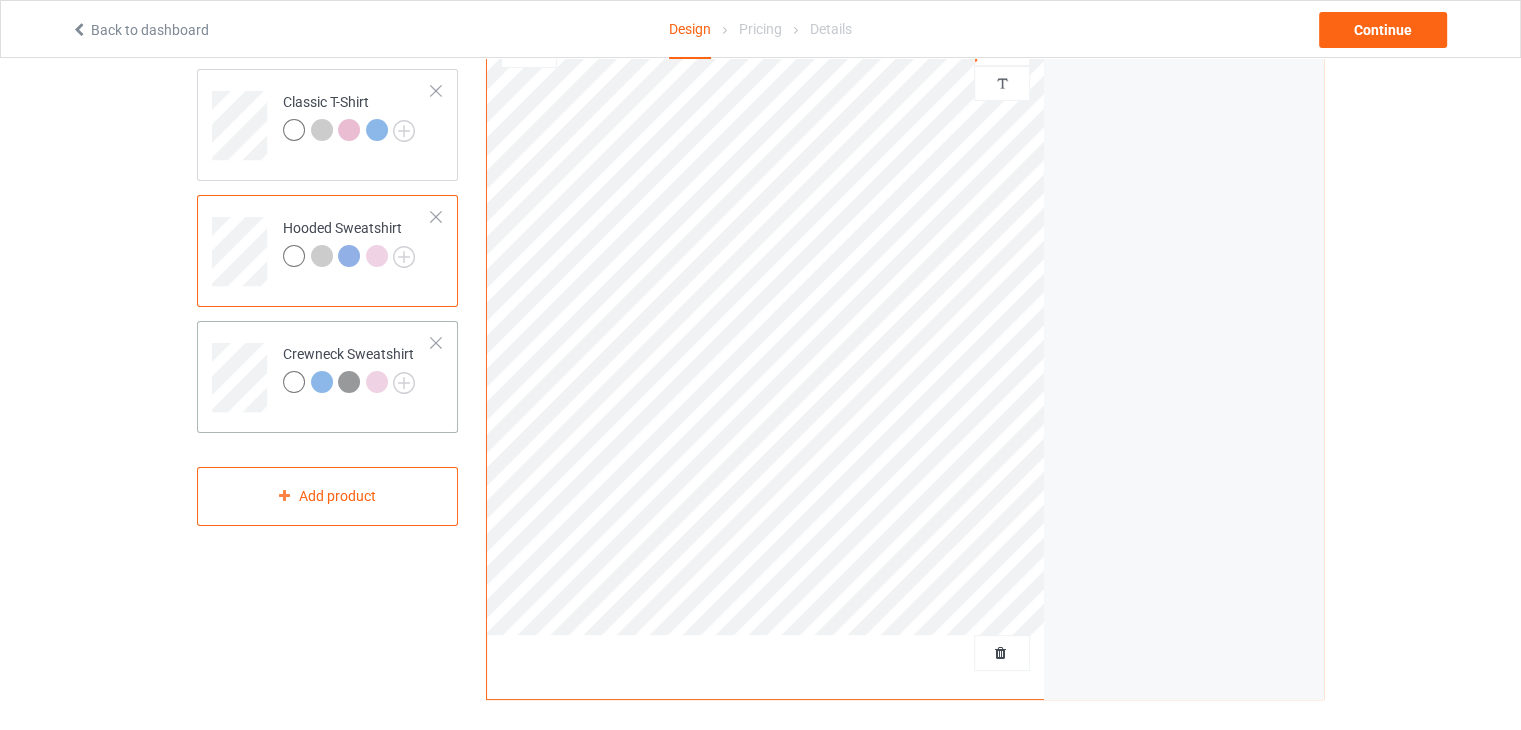 click at bounding box center (242, 370) 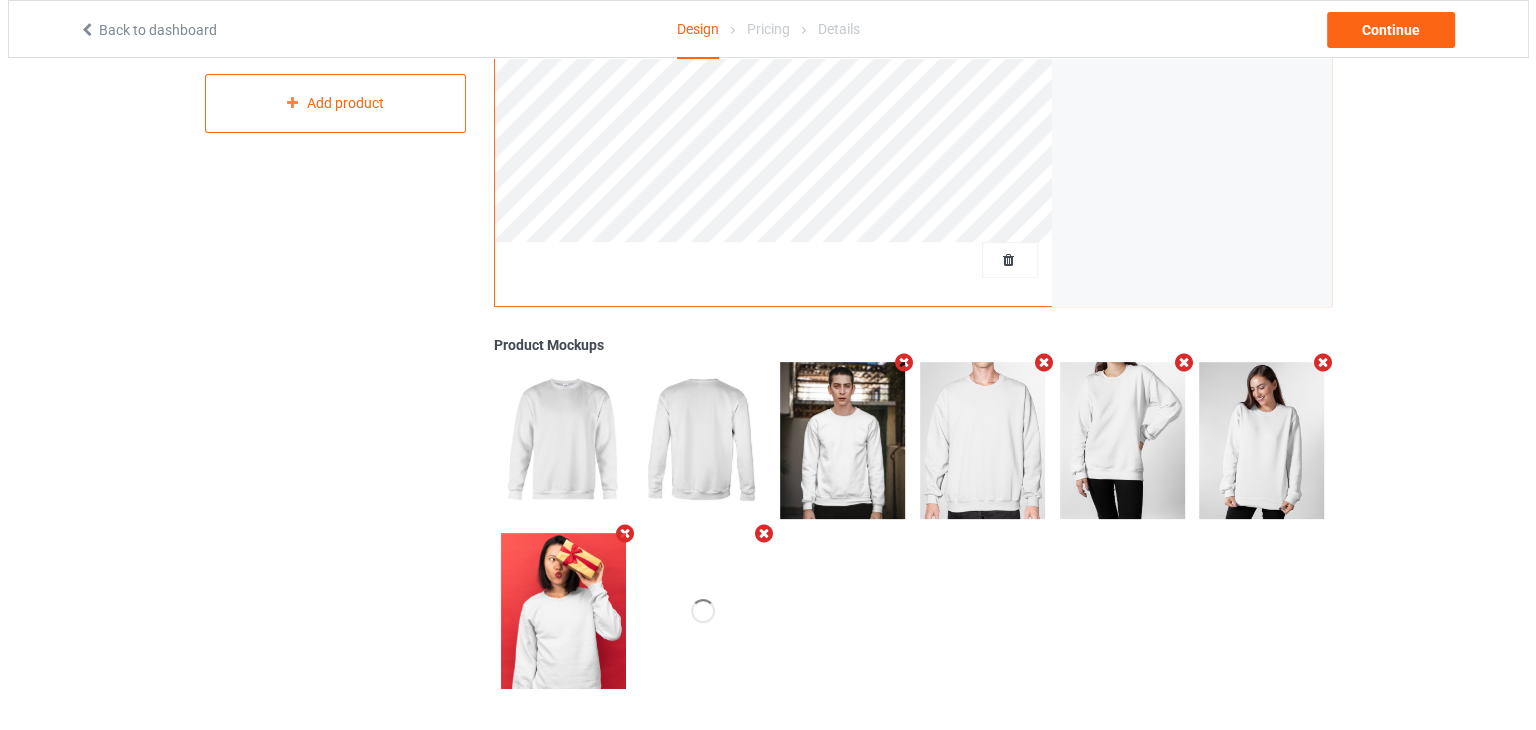 scroll, scrollTop: 562, scrollLeft: 0, axis: vertical 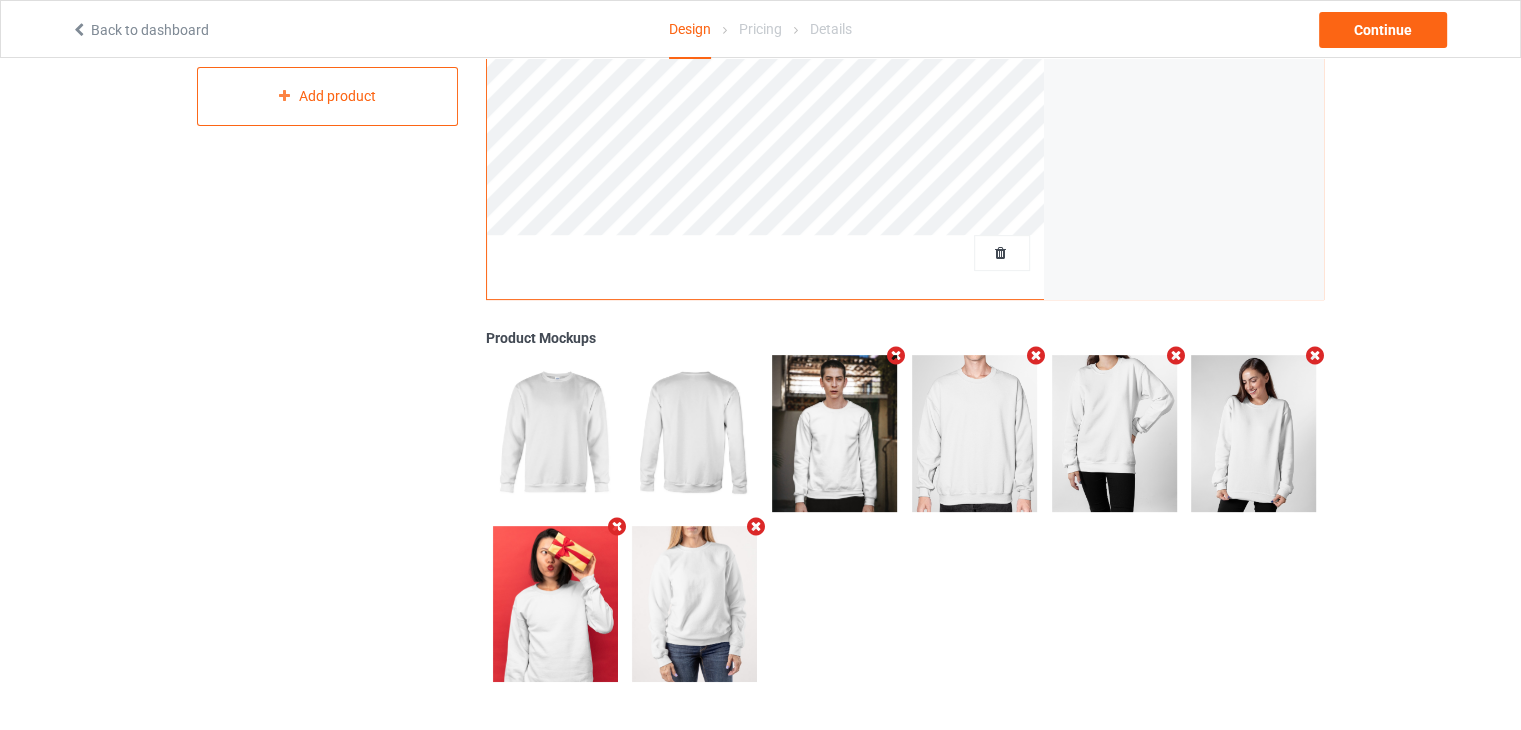 click at bounding box center [896, 355] 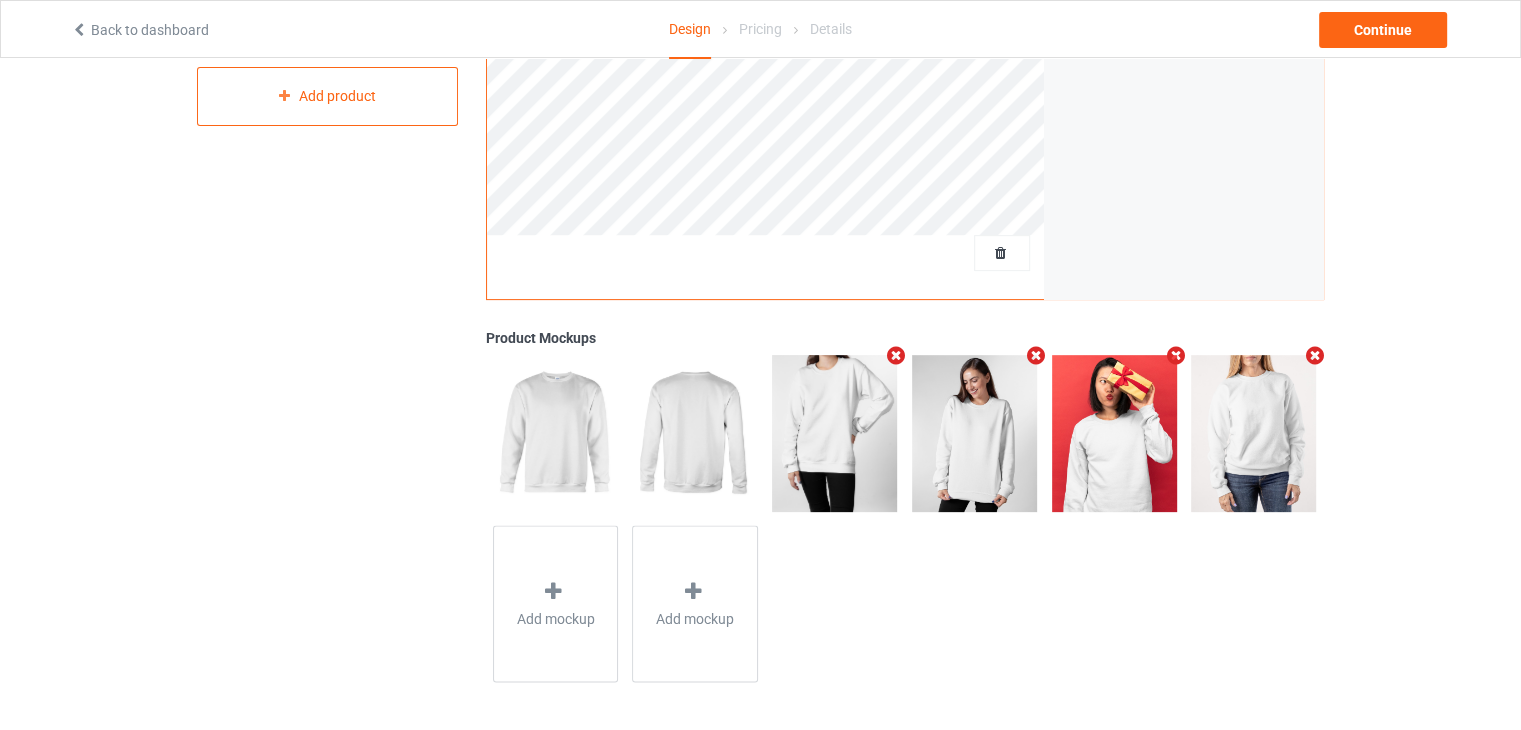click at bounding box center (896, 355) 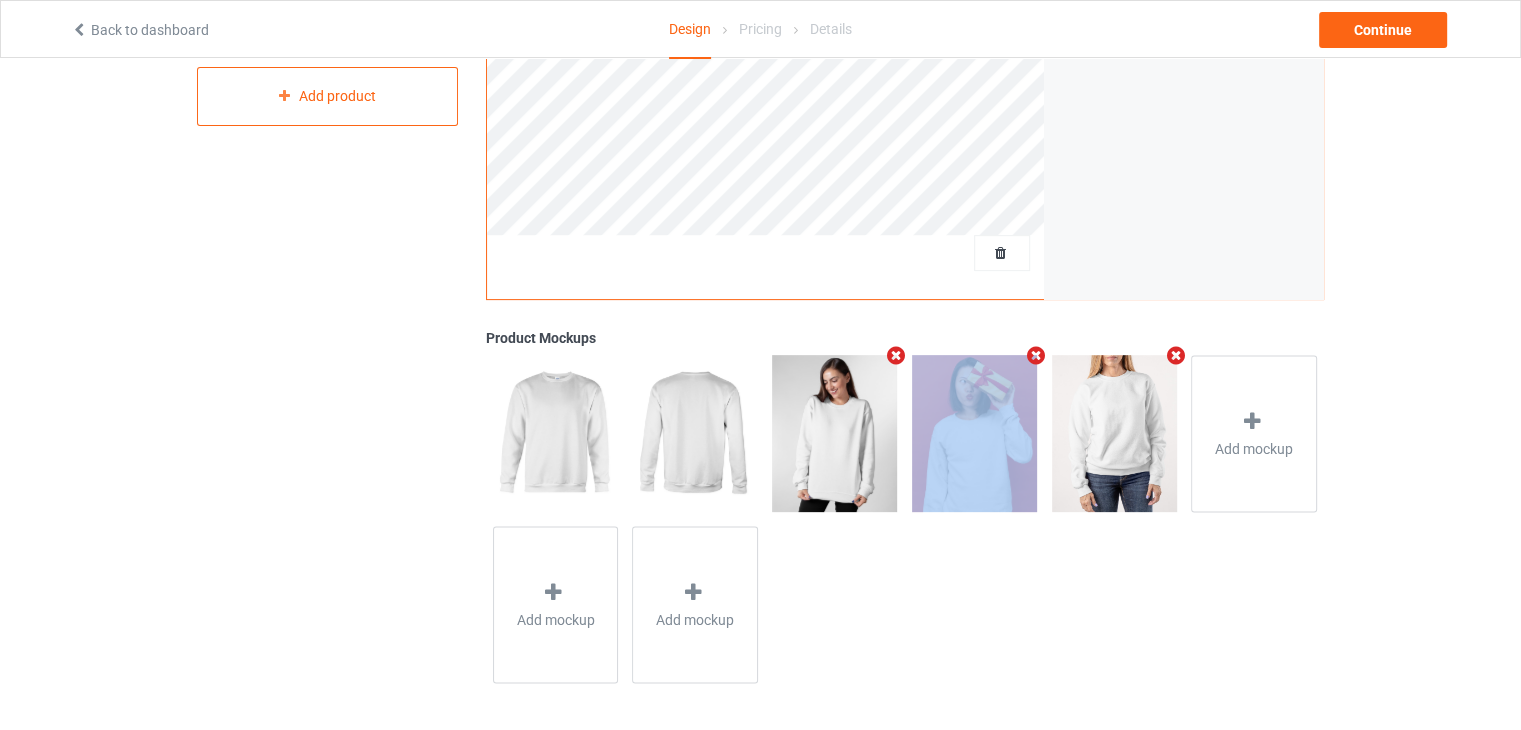 click at bounding box center (896, 355) 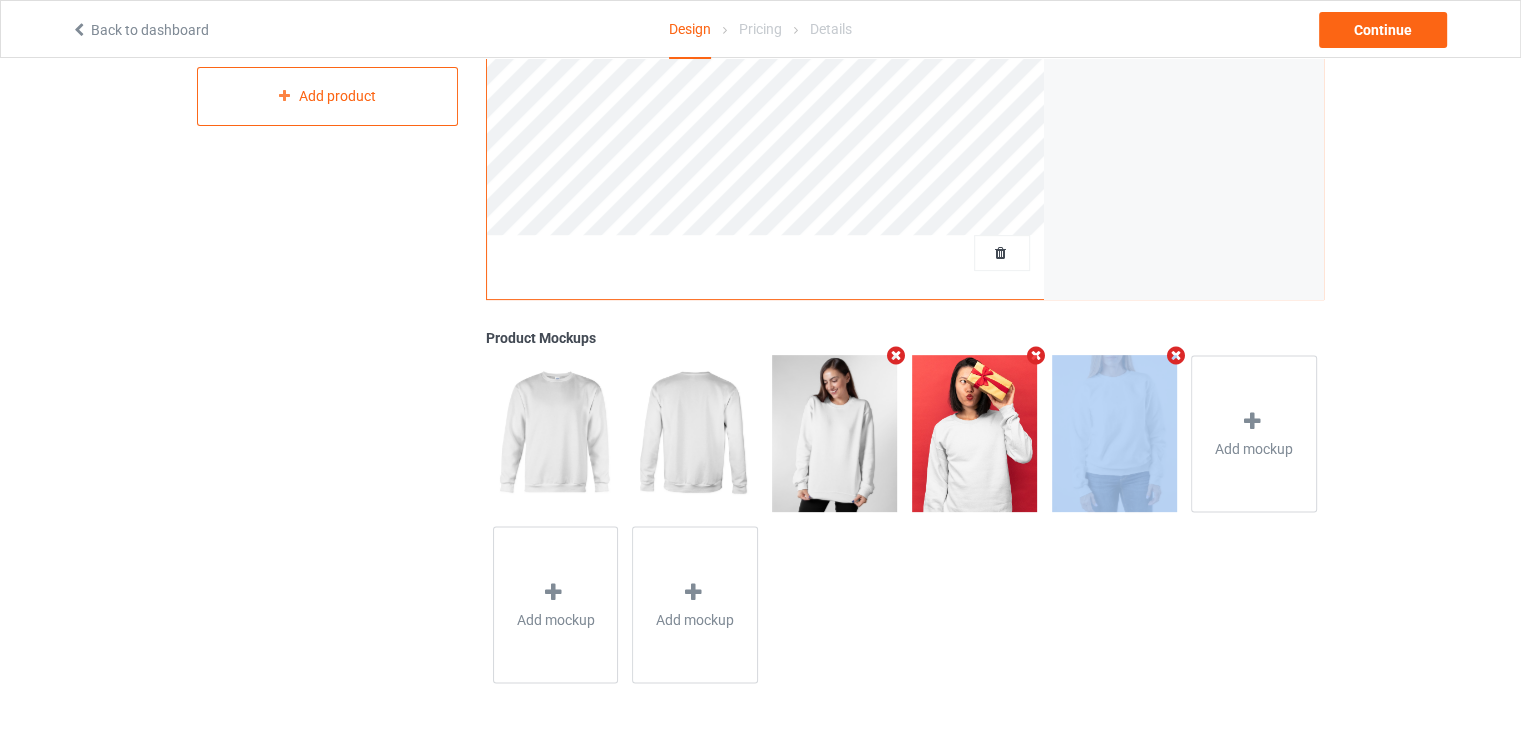 click at bounding box center [1035, 355] 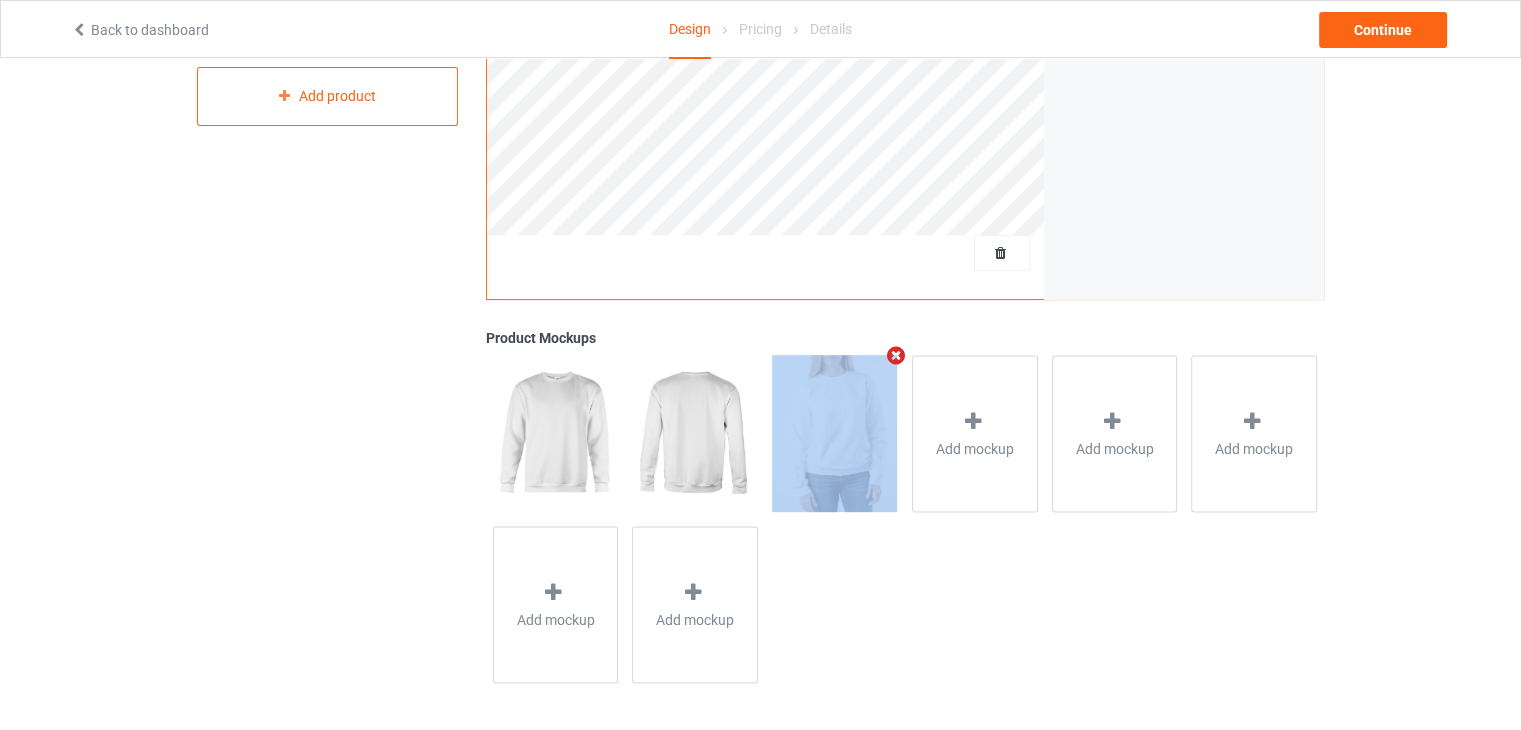 click at bounding box center [896, 355] 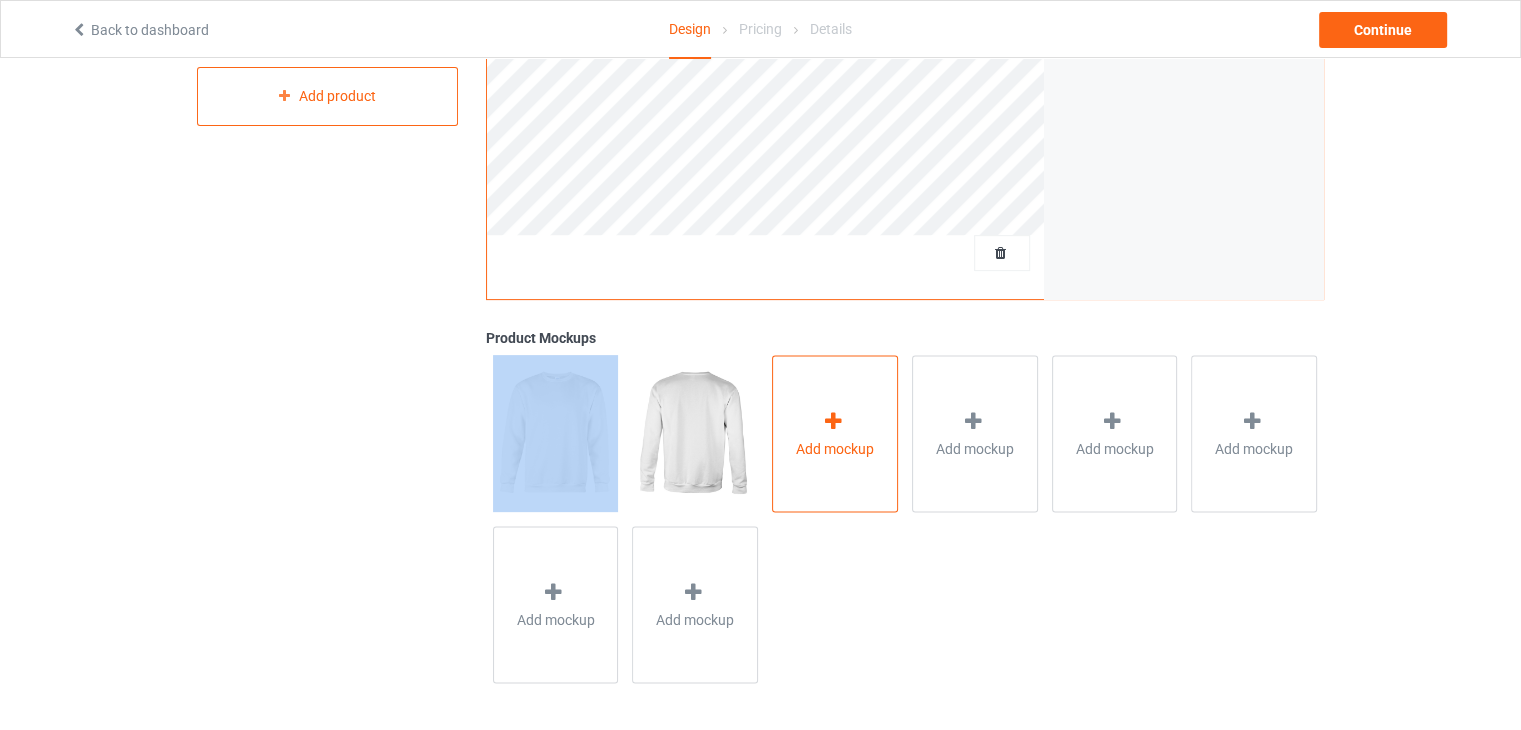 click on "Add mockup" at bounding box center (835, 433) 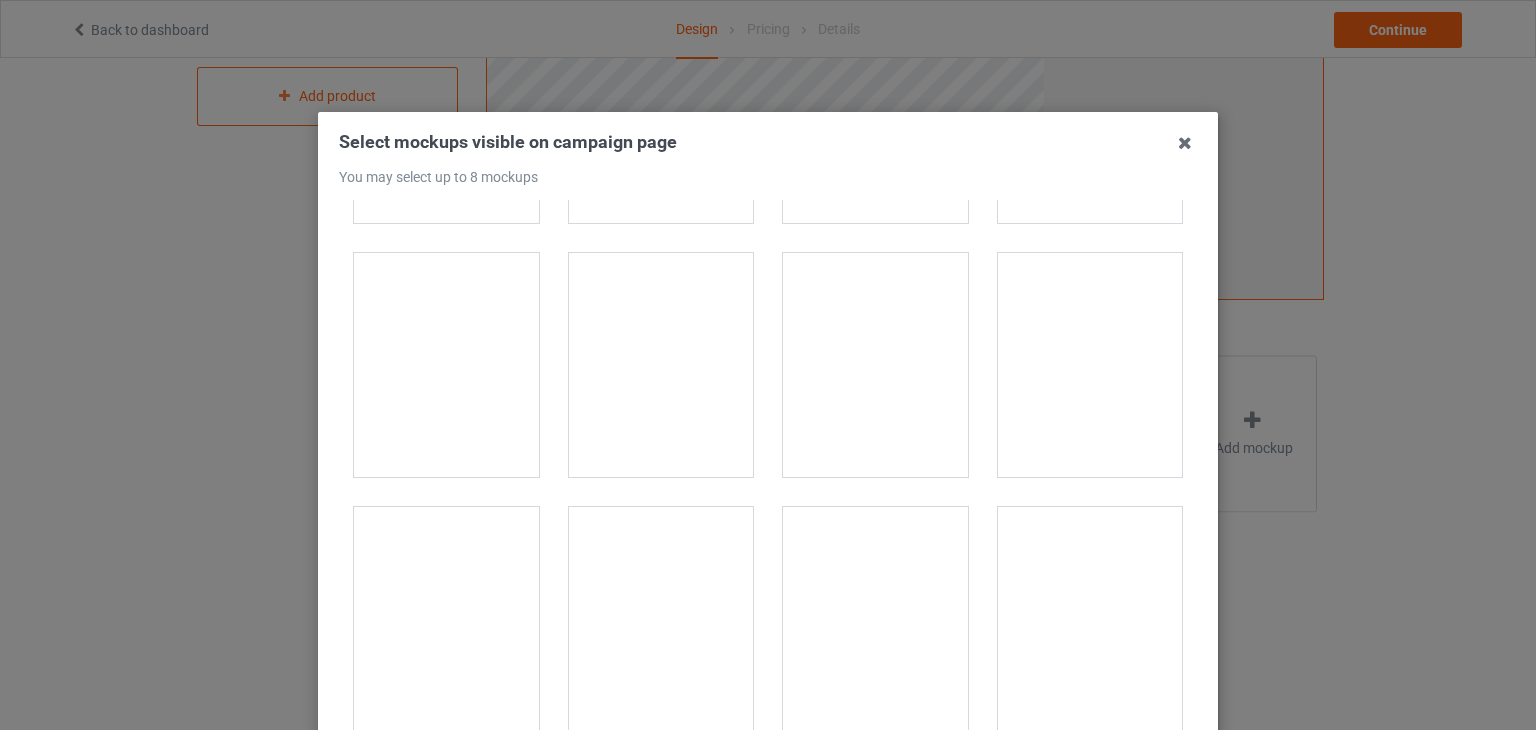 scroll, scrollTop: 5800, scrollLeft: 0, axis: vertical 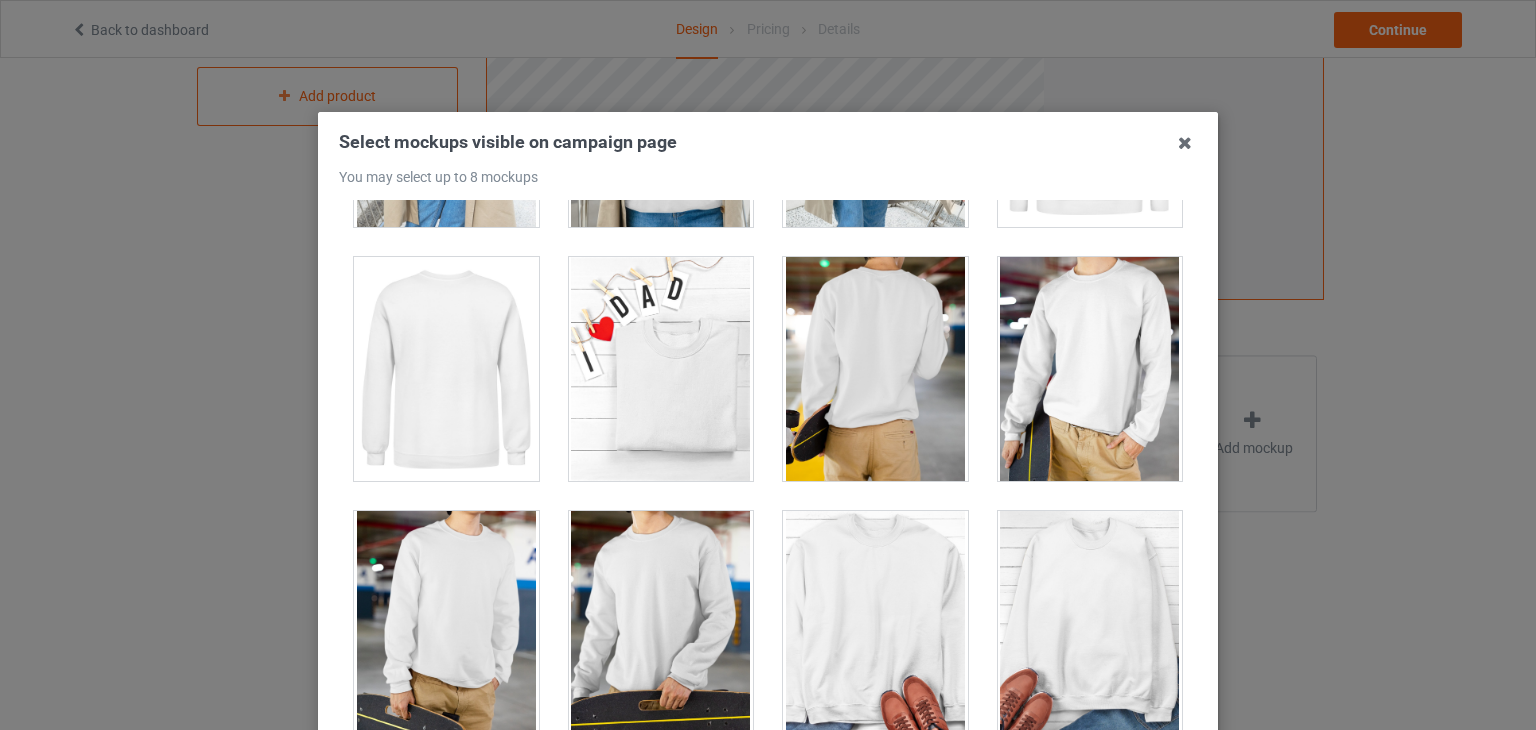 click at bounding box center (446, 623) 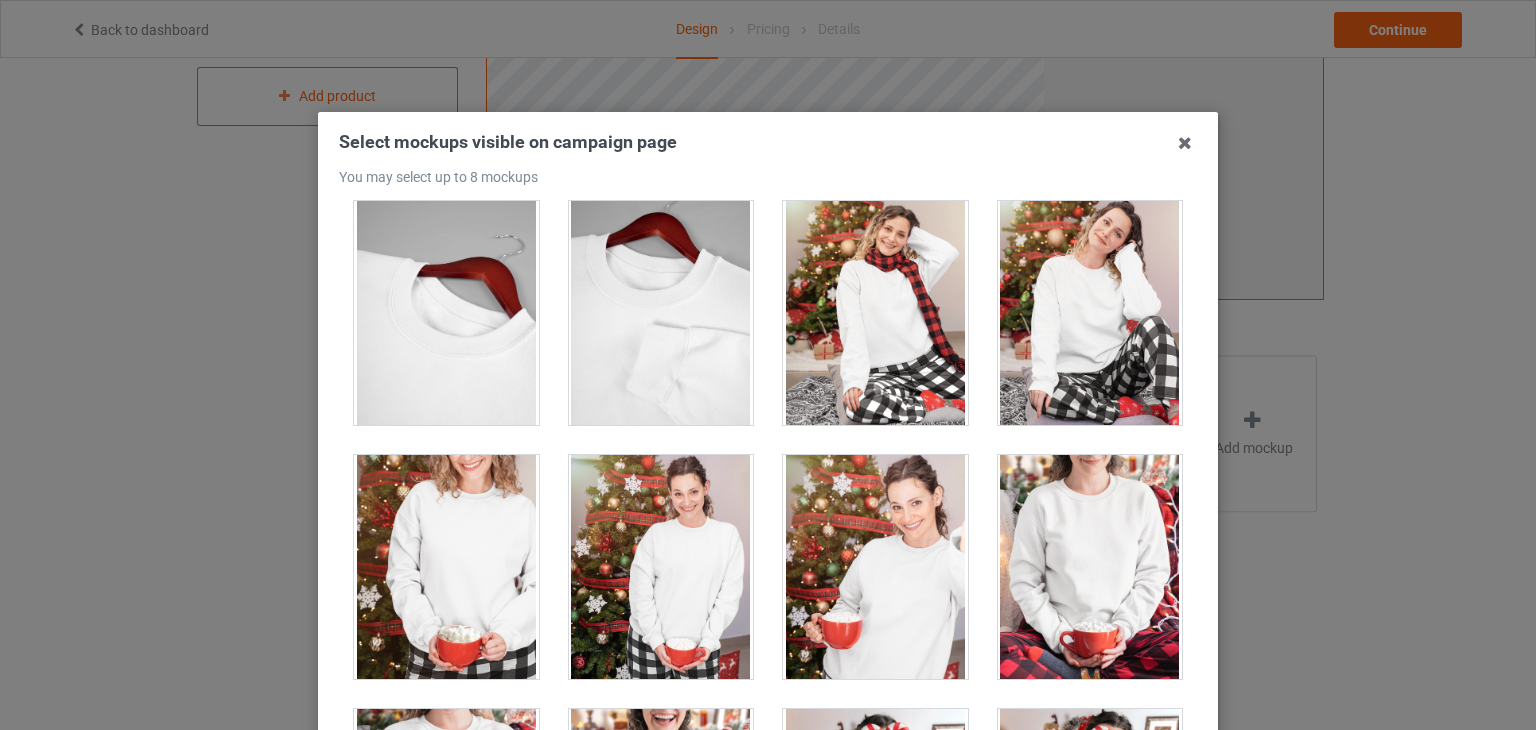 scroll, scrollTop: 7400, scrollLeft: 0, axis: vertical 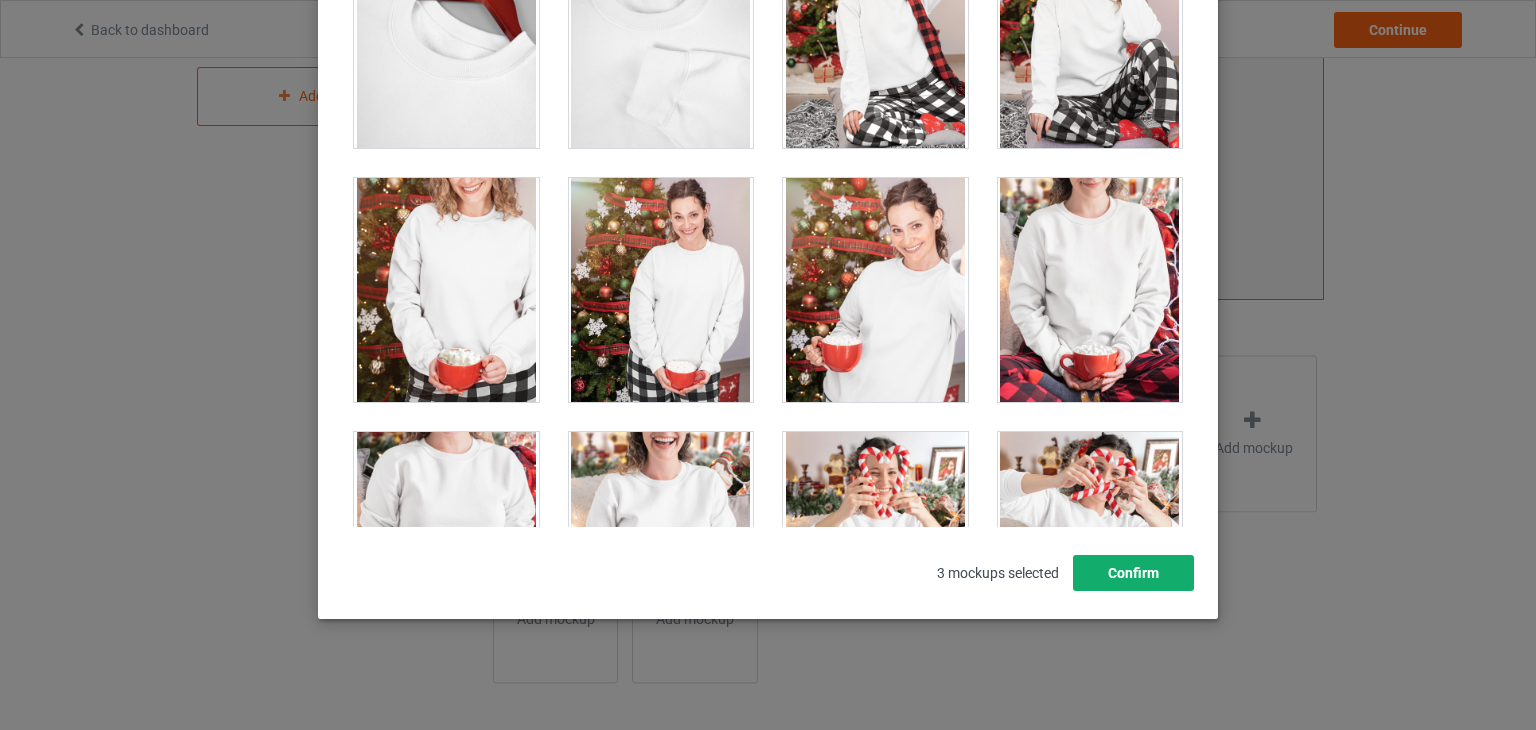 click on "Confirm" at bounding box center [1133, 573] 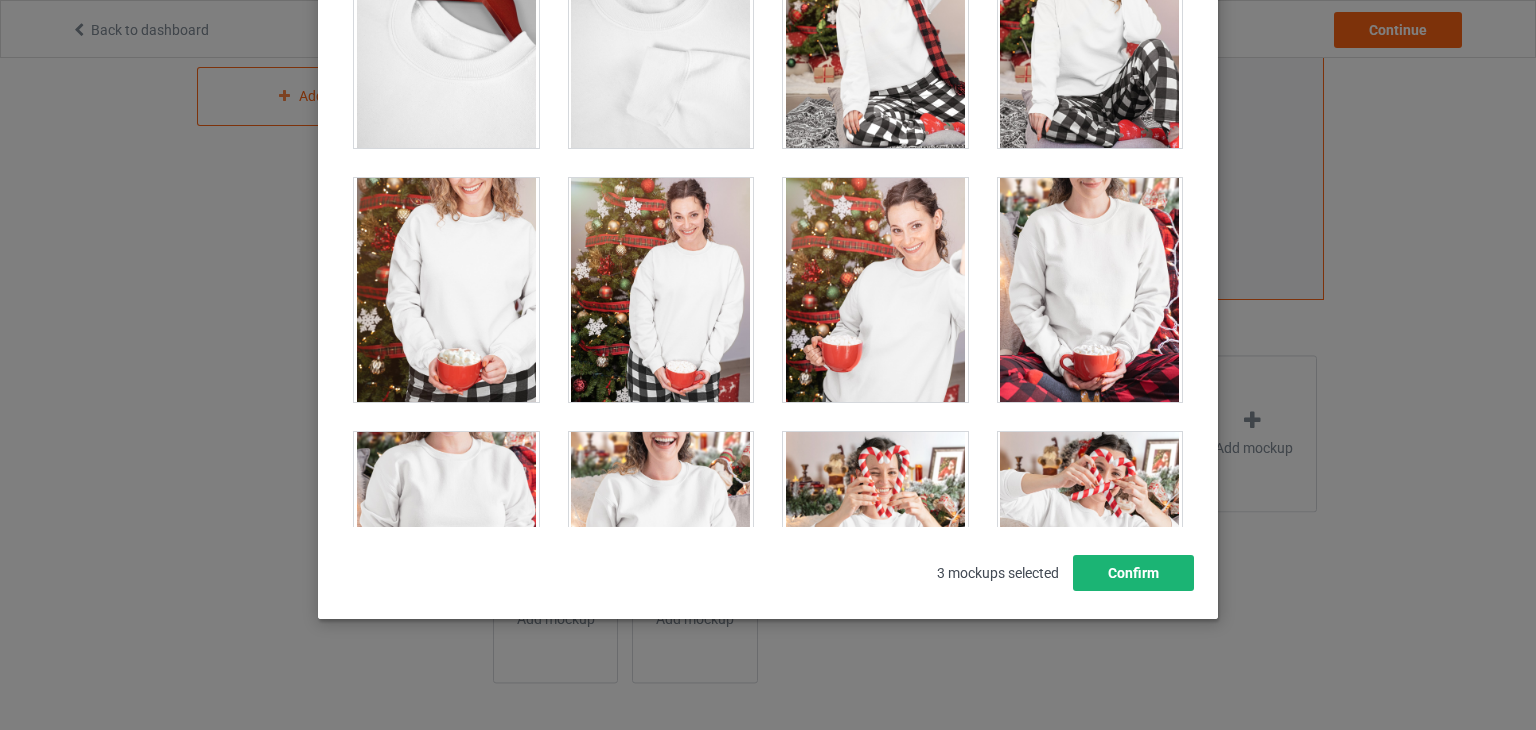 click on "Add mockup Add mockup Add mockup Add mockup Add mockup" at bounding box center [905, 519] 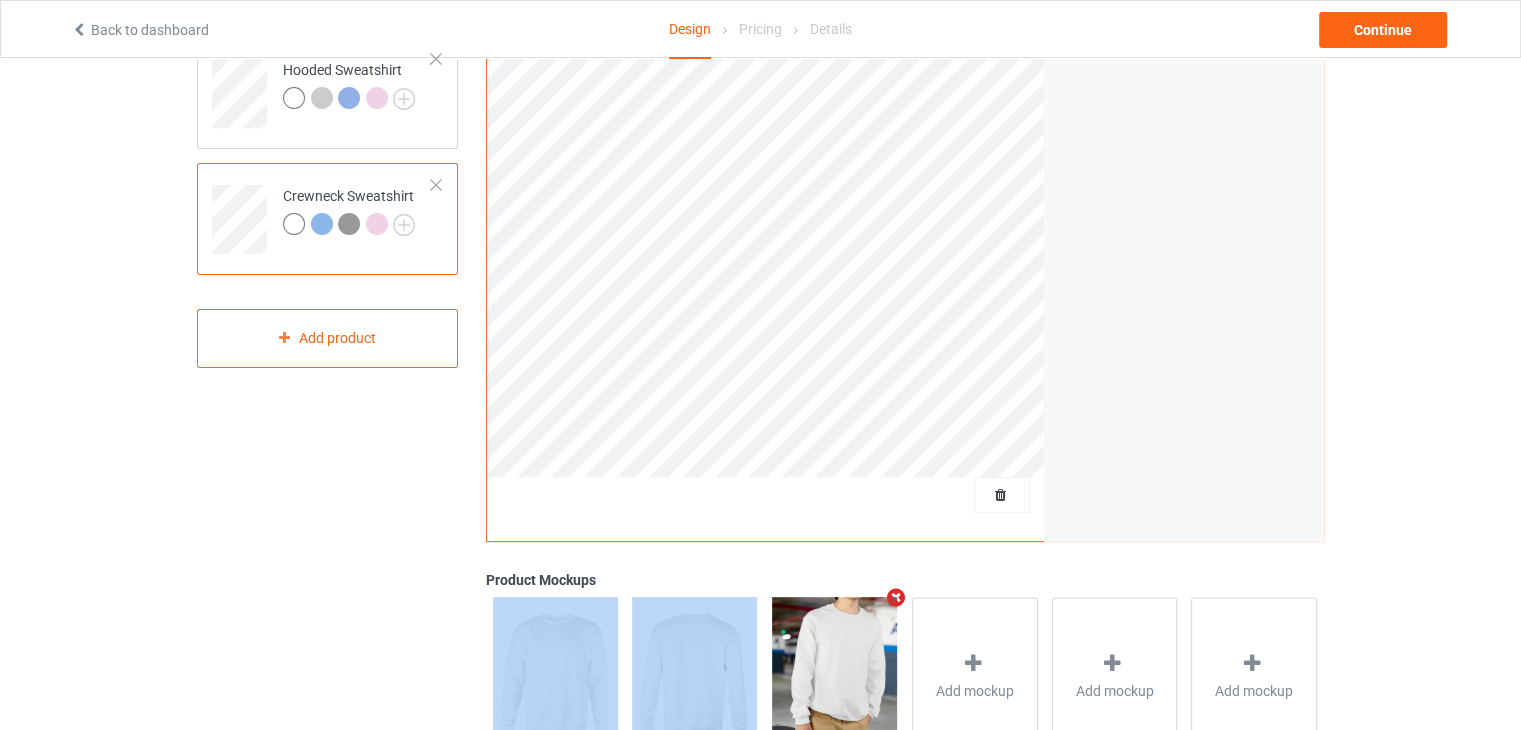 scroll, scrollTop: 0, scrollLeft: 0, axis: both 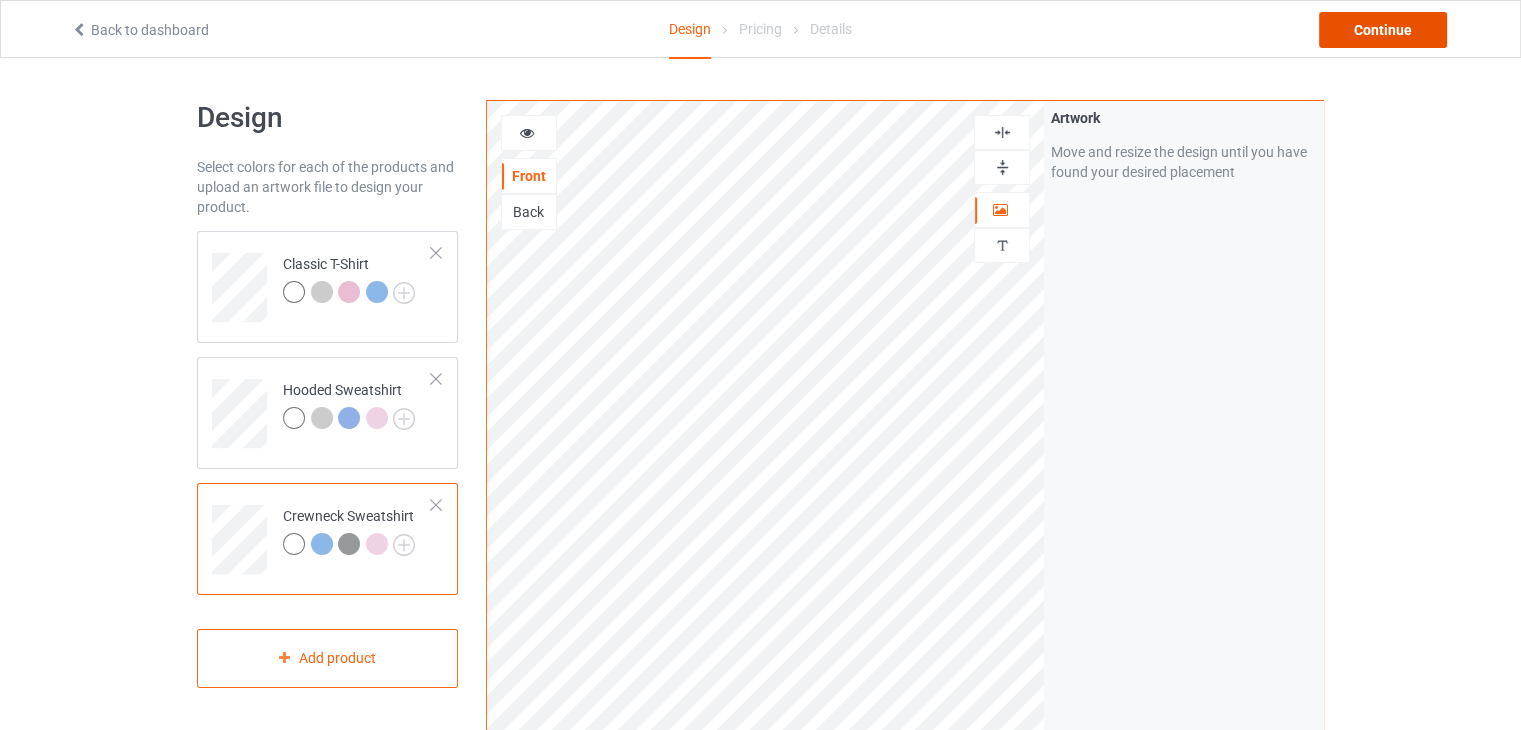 click on "Continue" at bounding box center (1383, 30) 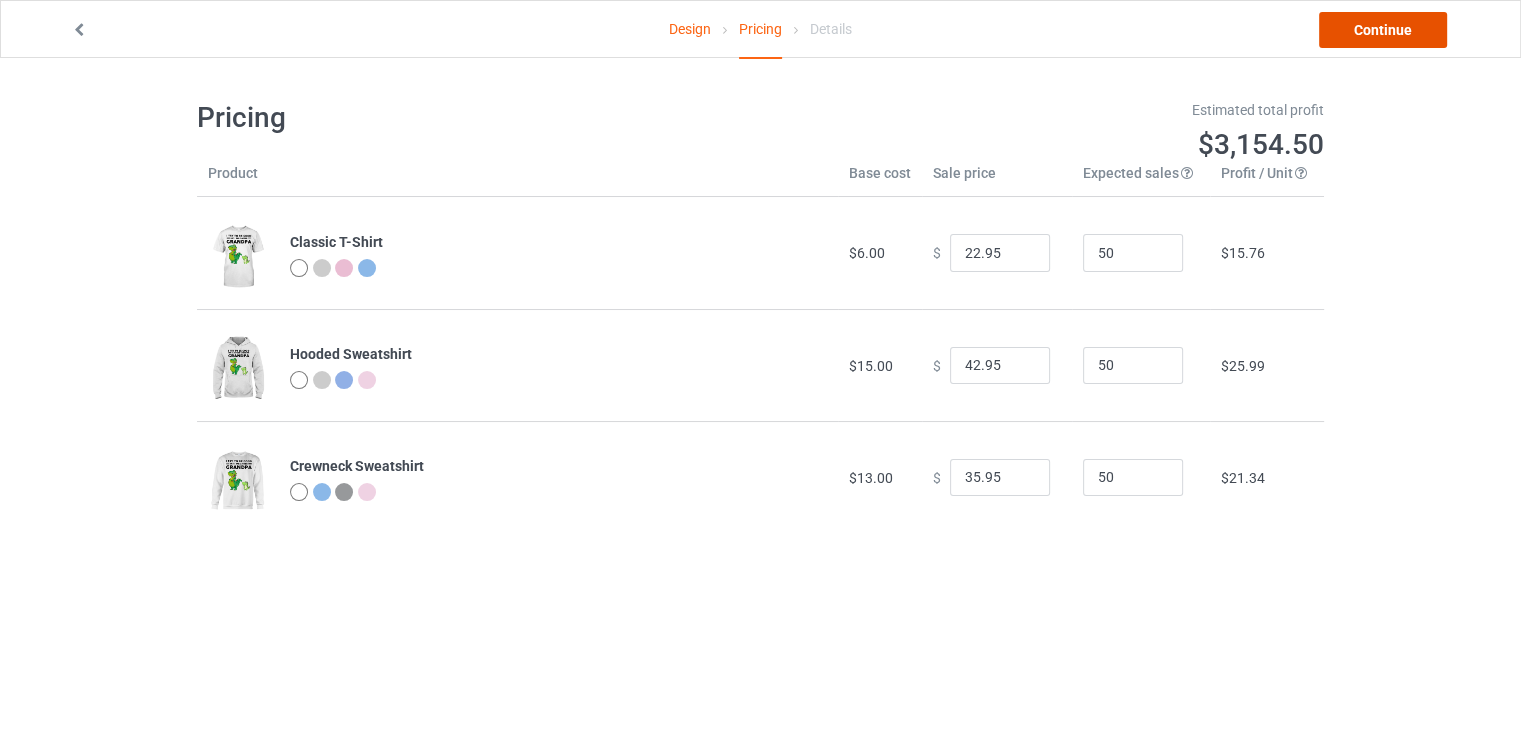 click on "Continue" at bounding box center (1383, 30) 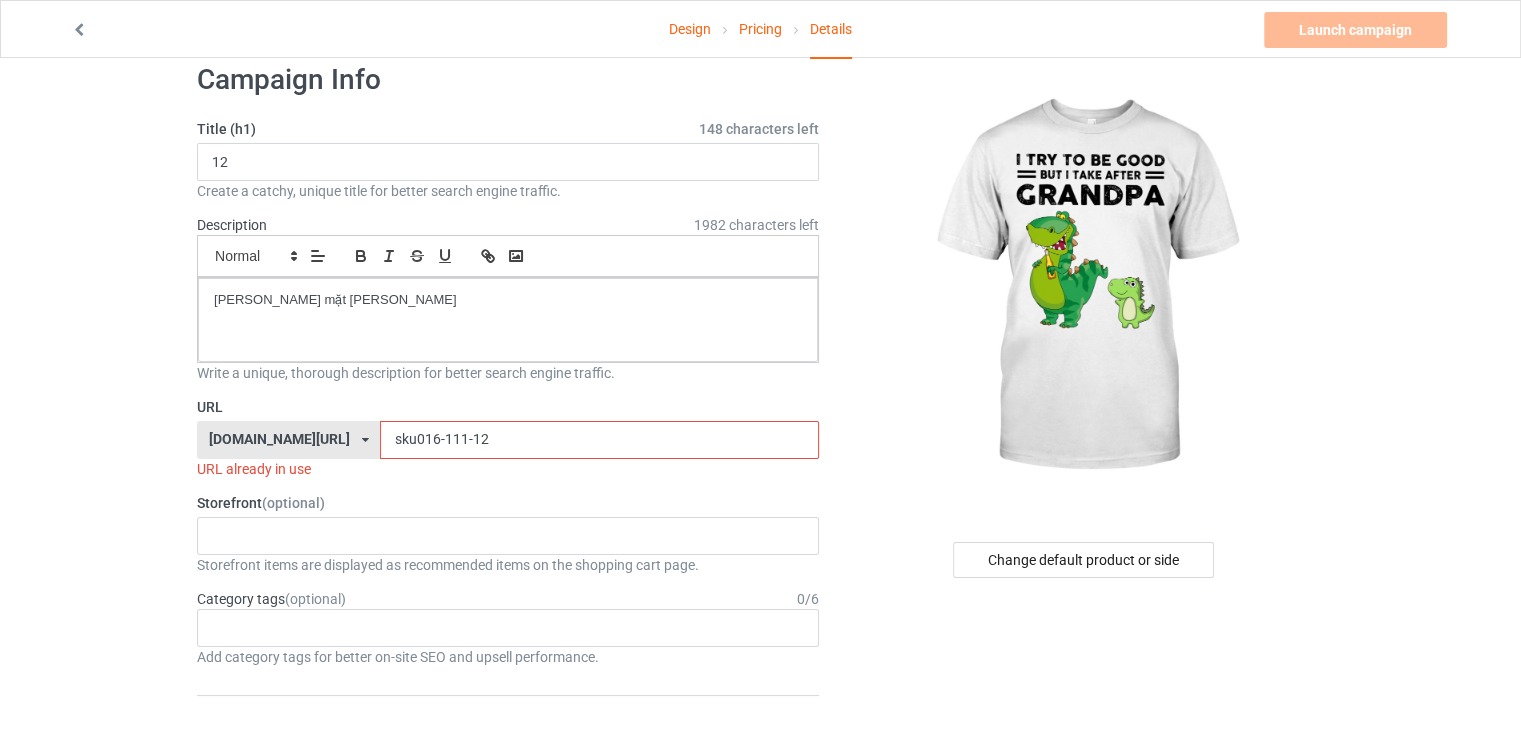 scroll, scrollTop: 200, scrollLeft: 0, axis: vertical 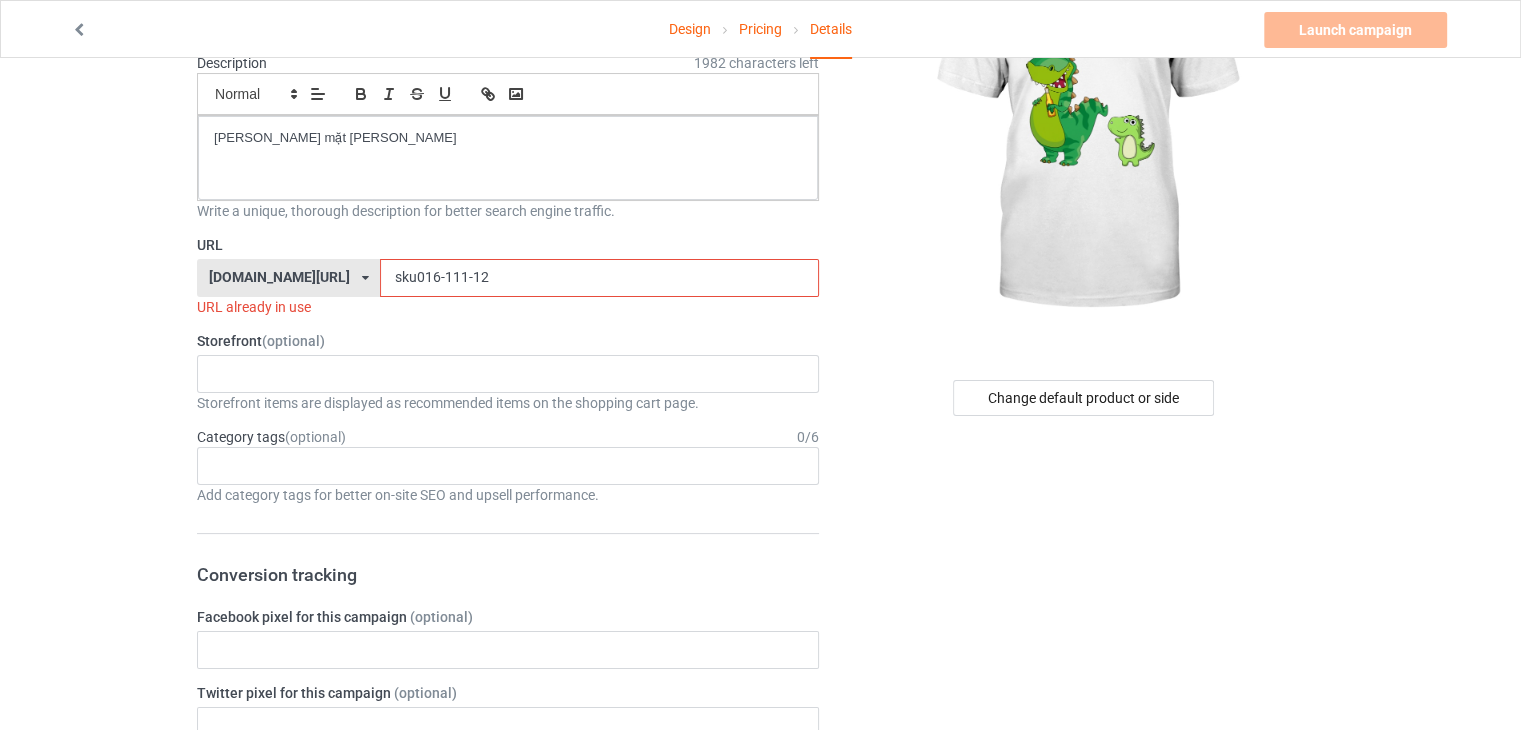 click on "sku016-111-12" at bounding box center (599, 278) 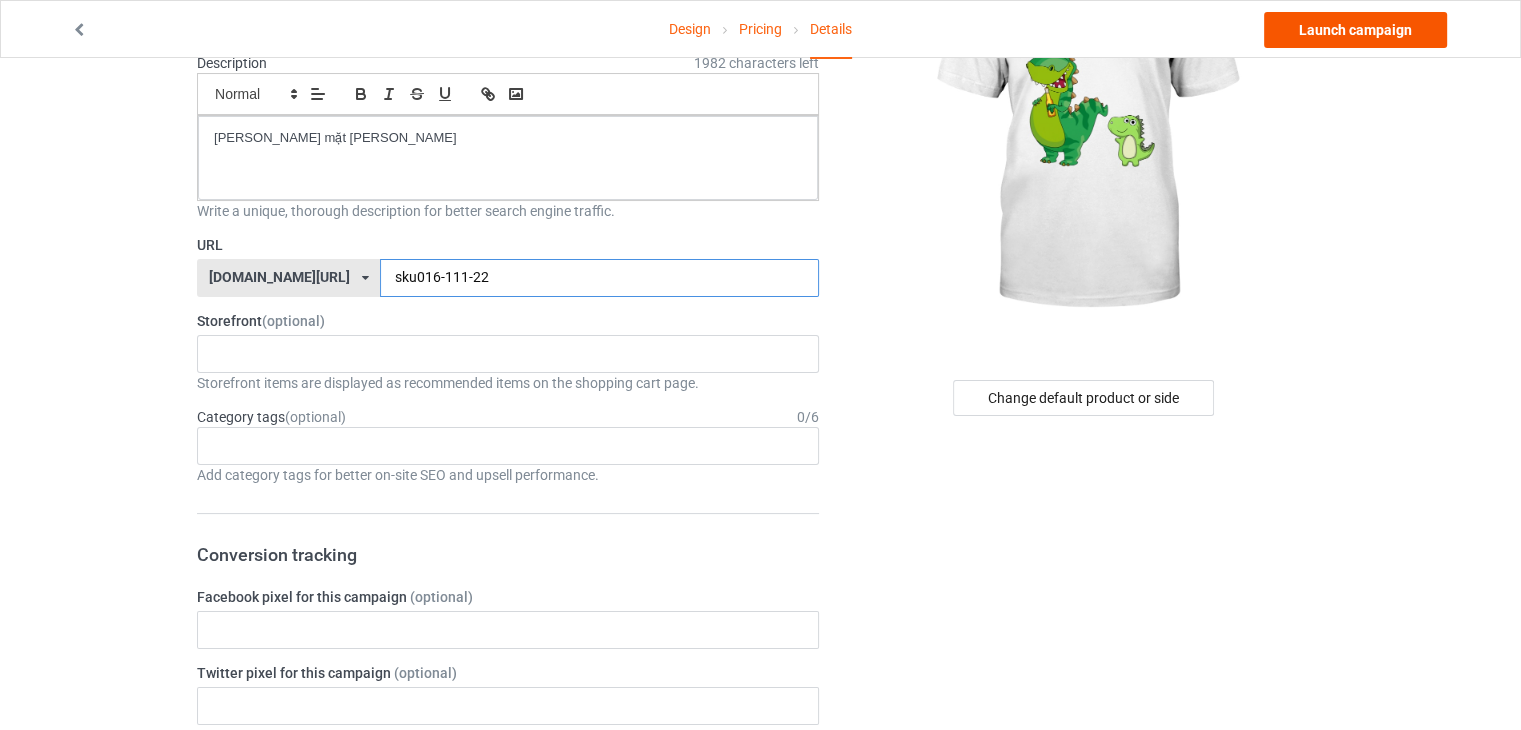 type on "sku016-111-22" 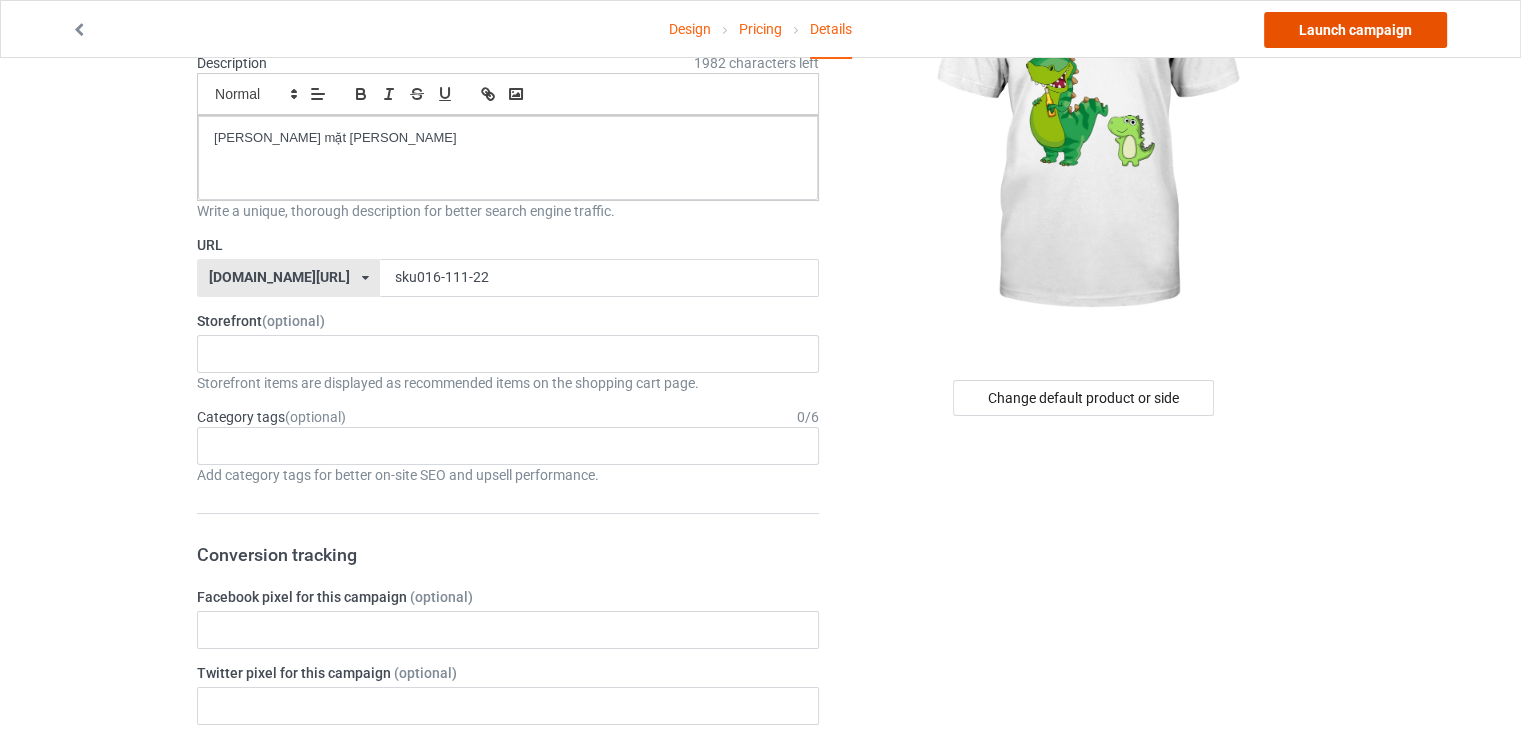 click on "Launch campaign" at bounding box center (1355, 30) 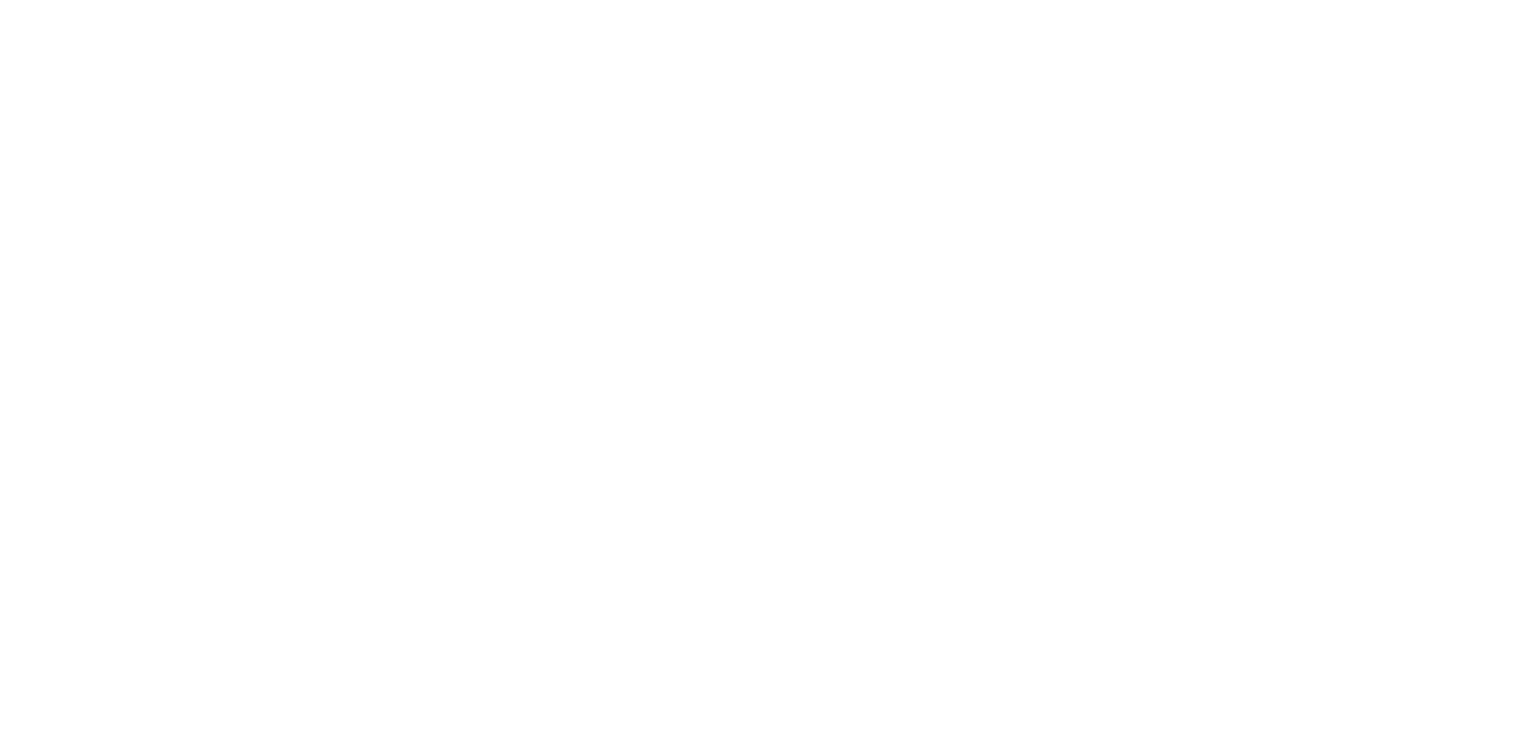 scroll, scrollTop: 0, scrollLeft: 0, axis: both 